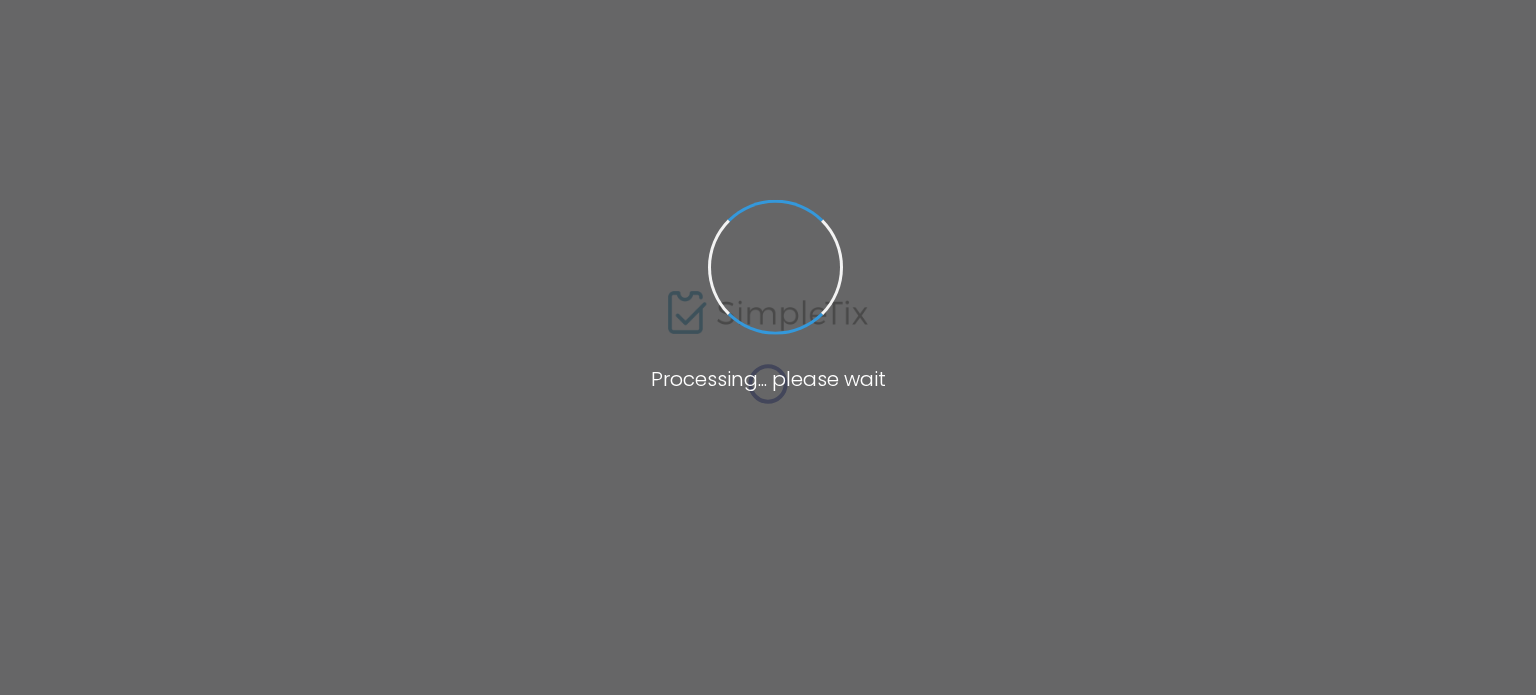 scroll, scrollTop: 0, scrollLeft: 0, axis: both 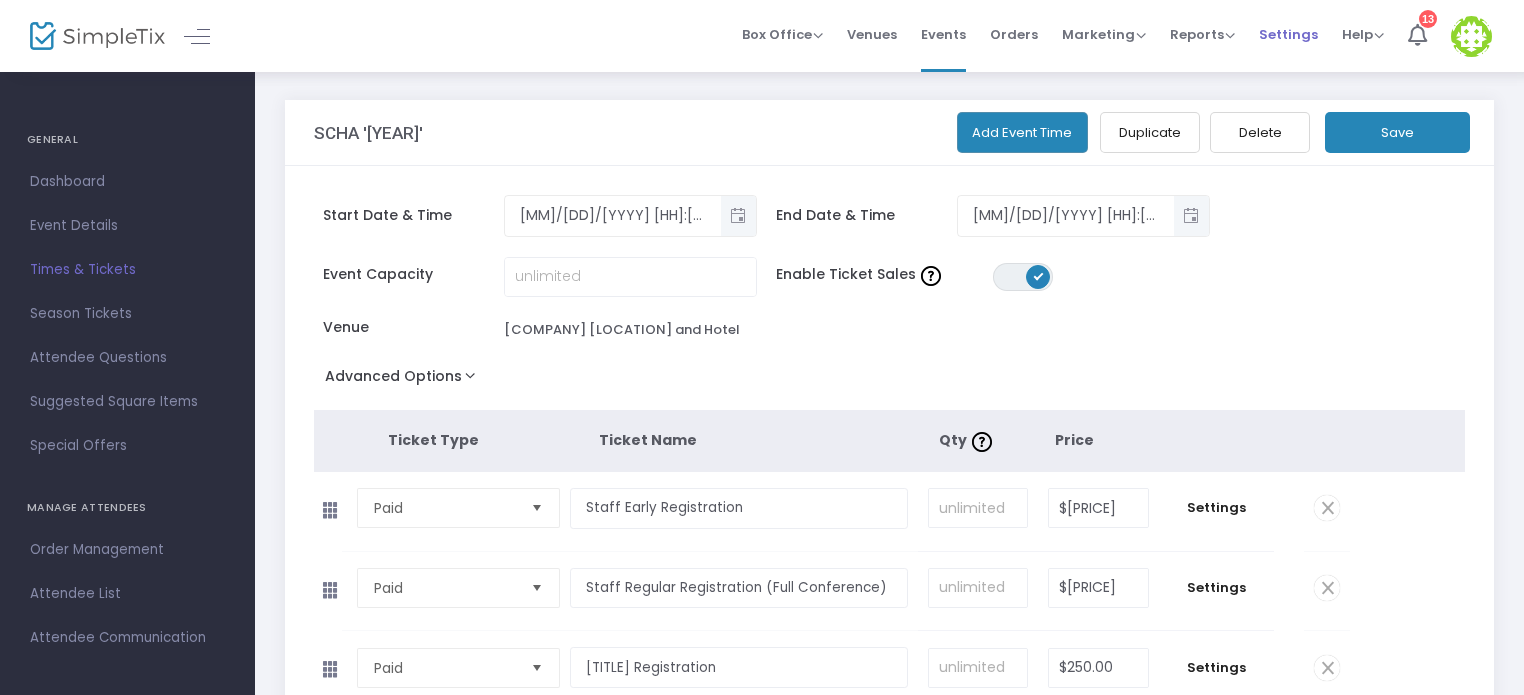 click on "Settings" at bounding box center (1288, 34) 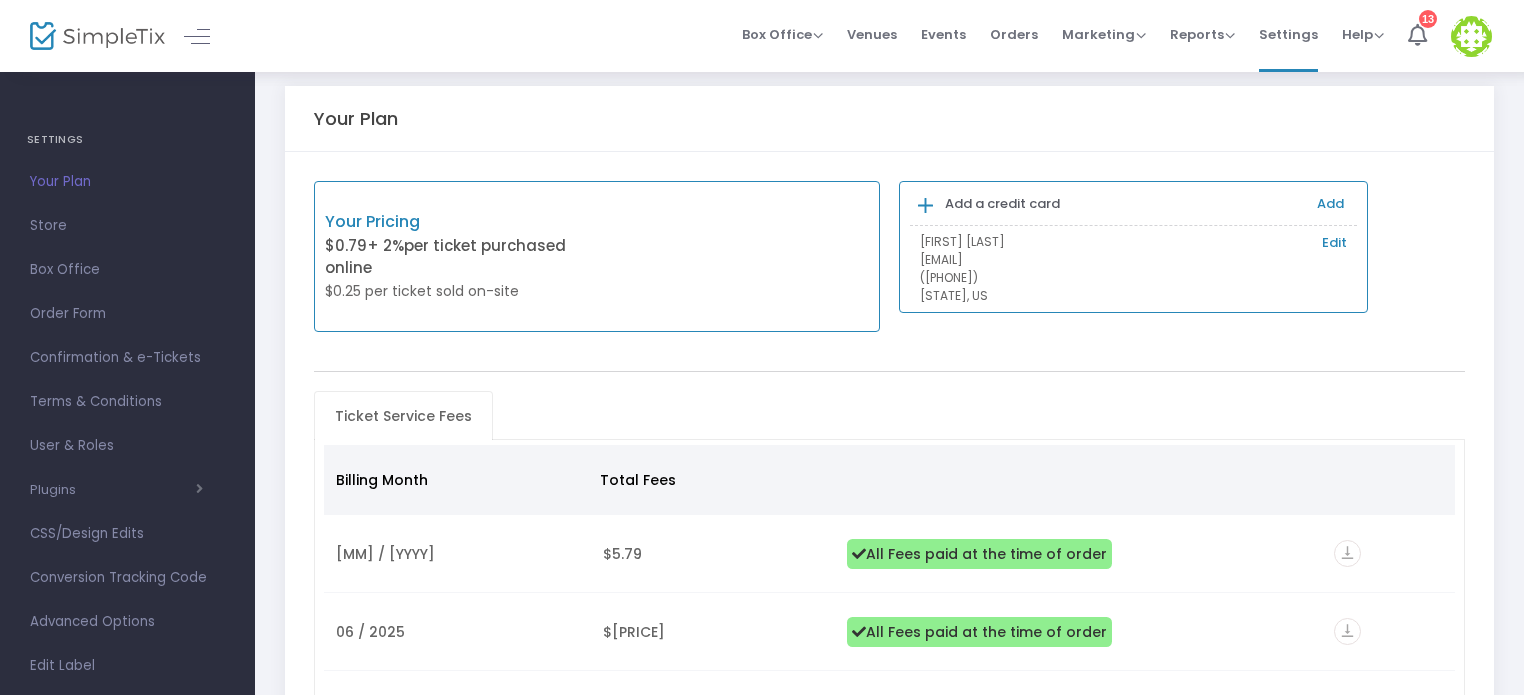 scroll, scrollTop: 12, scrollLeft: 0, axis: vertical 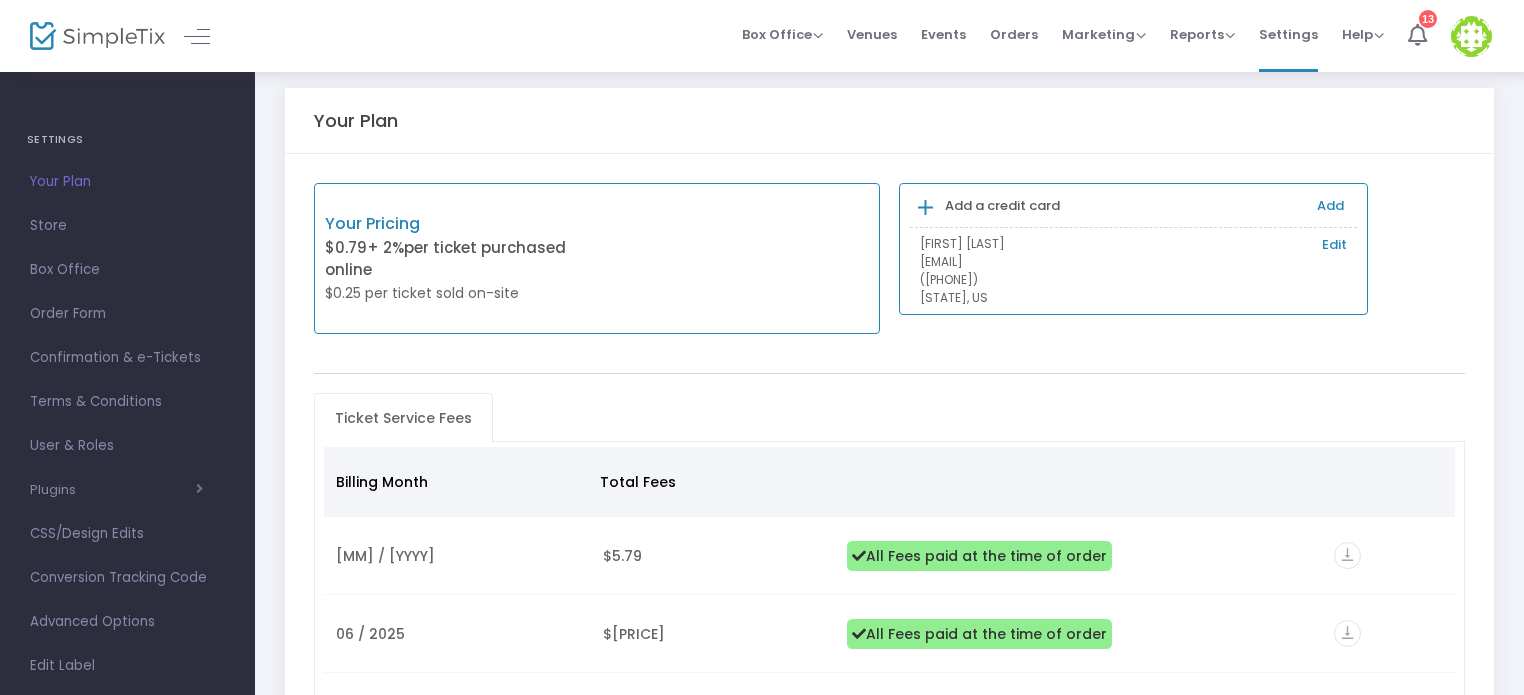click on "Edit" at bounding box center (1334, 245) 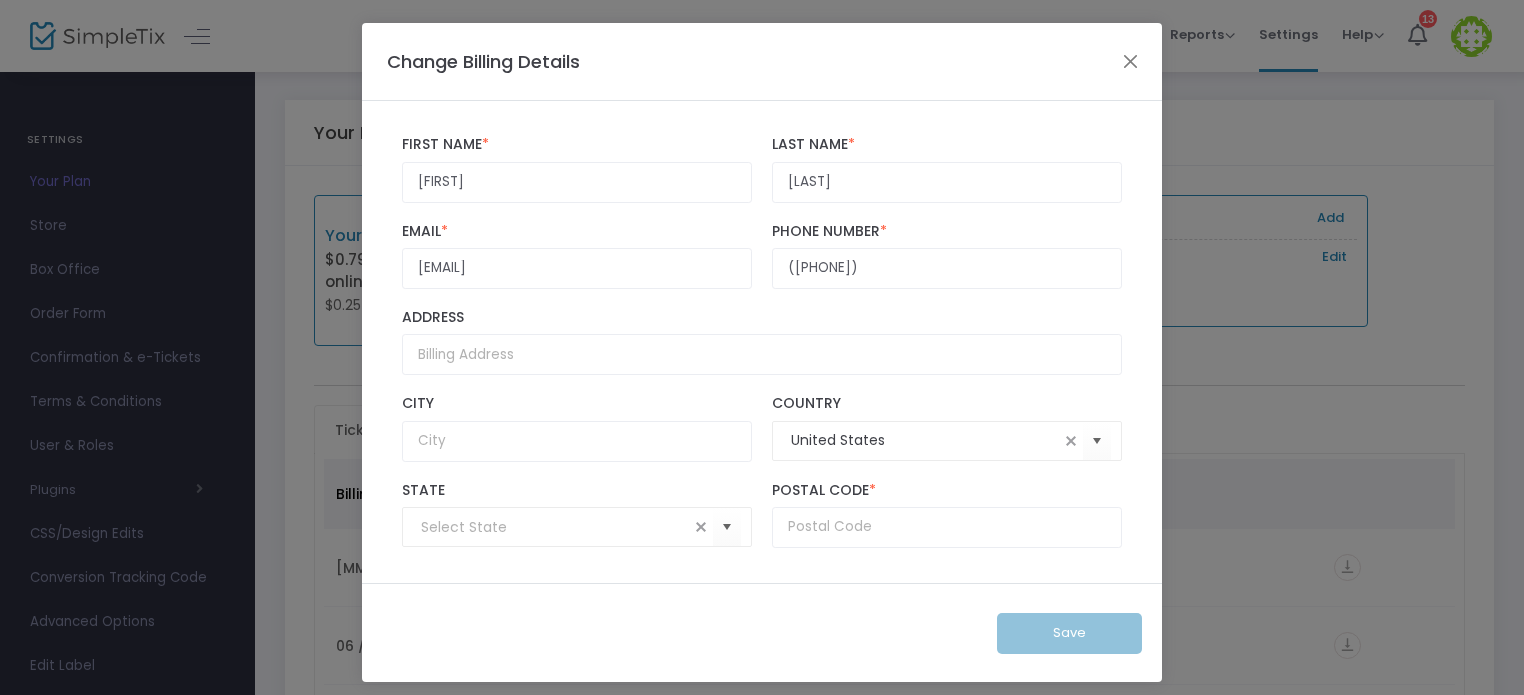 scroll, scrollTop: 7, scrollLeft: 0, axis: vertical 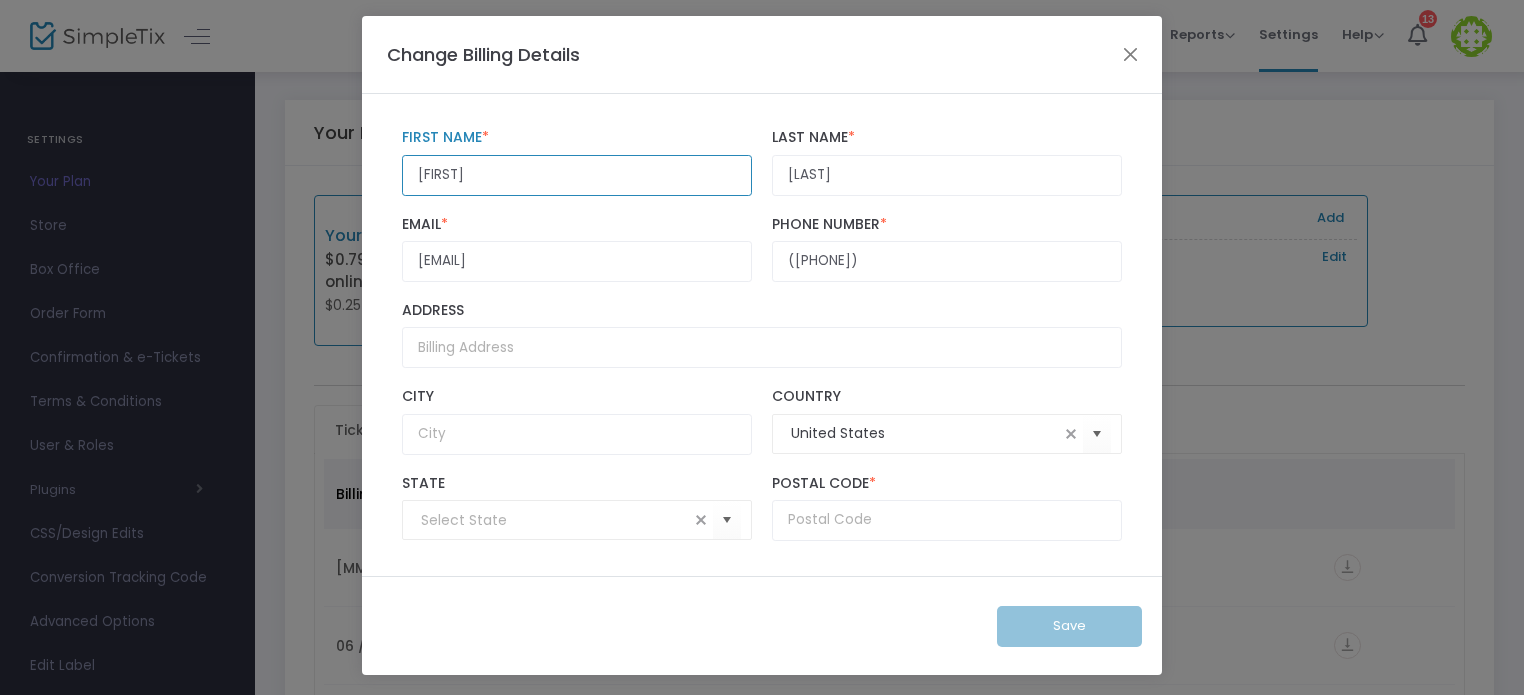 click on "Steven" at bounding box center [577, 175] 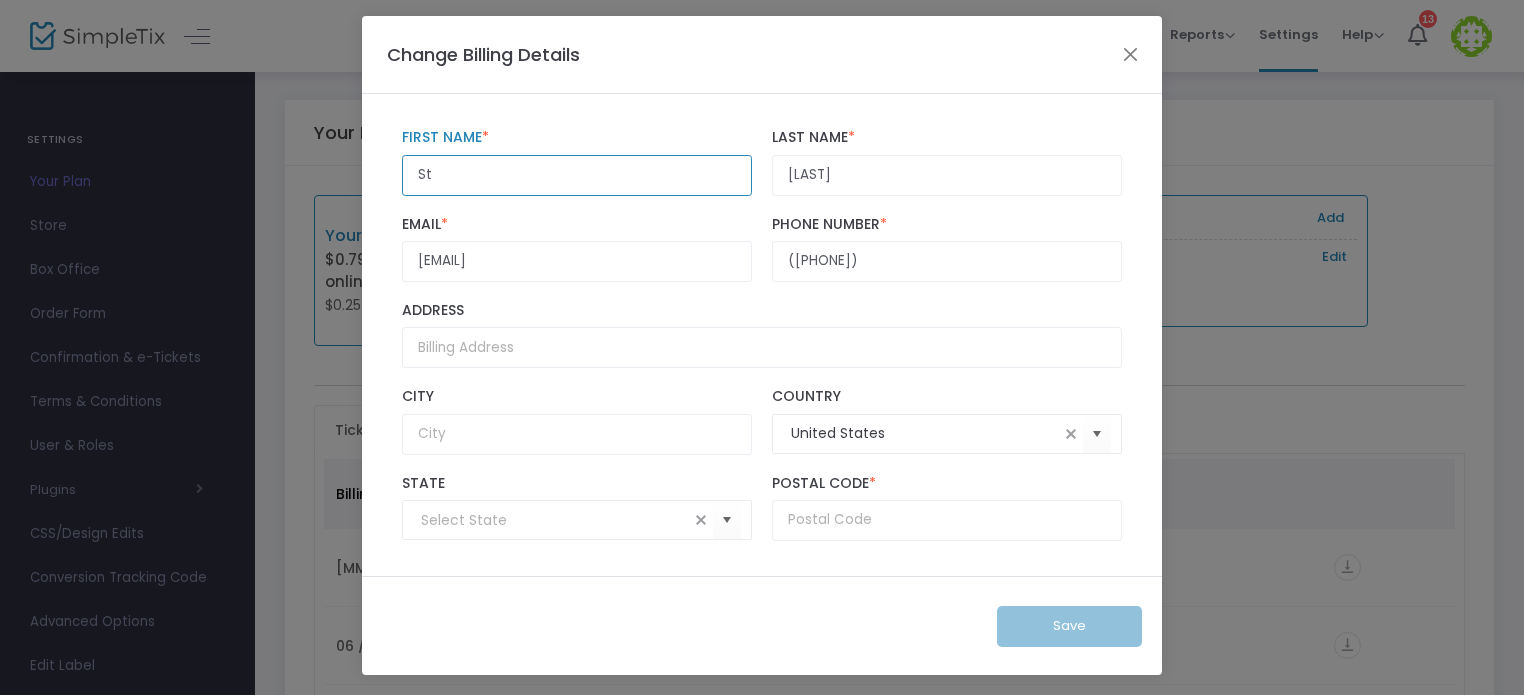type on "S" 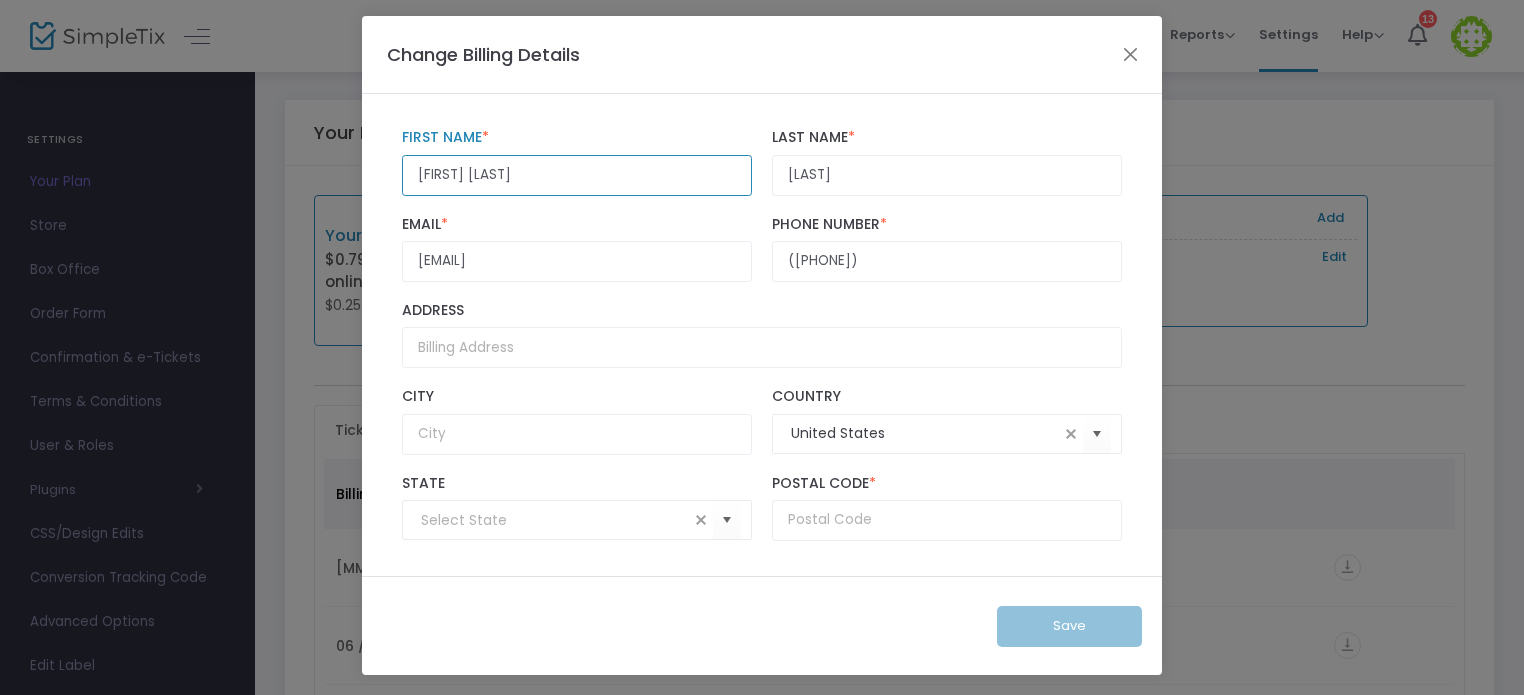 type on "Mari Kay" 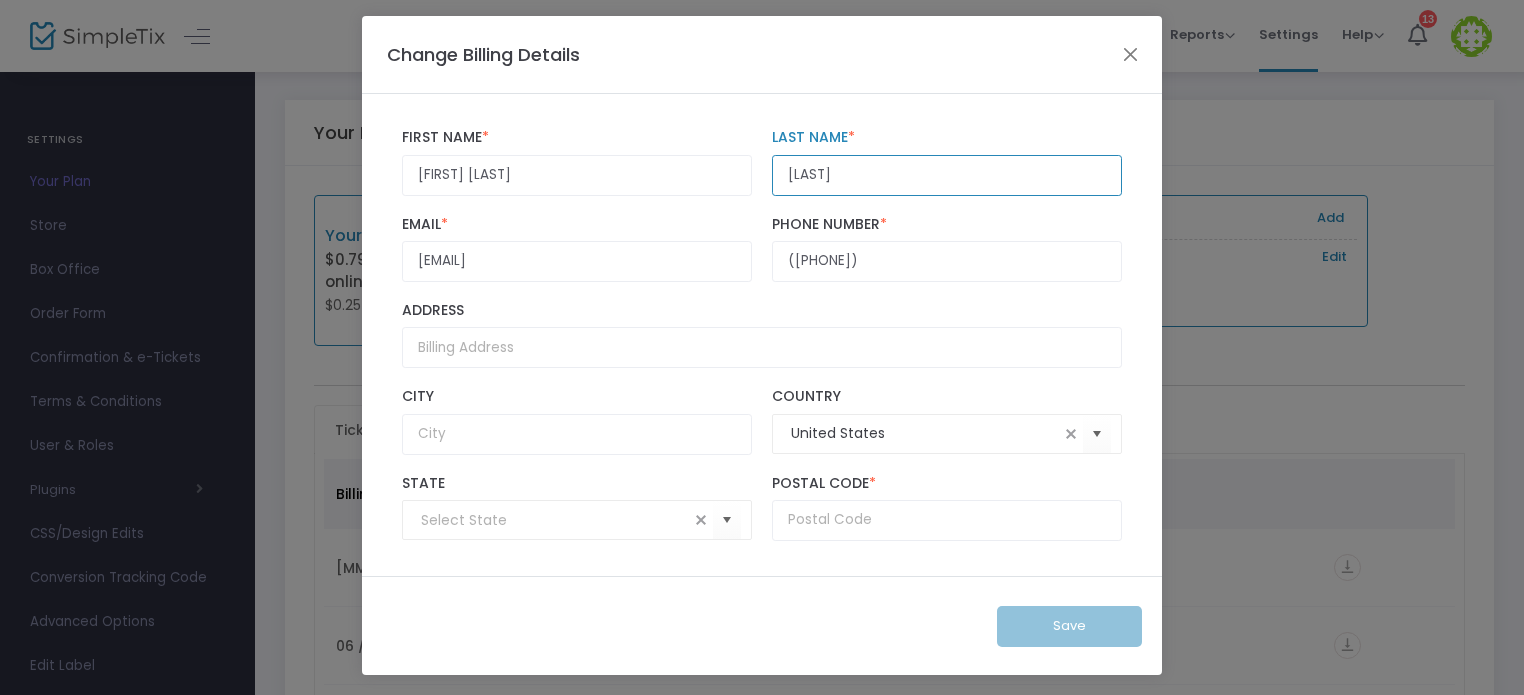type on "Avant" 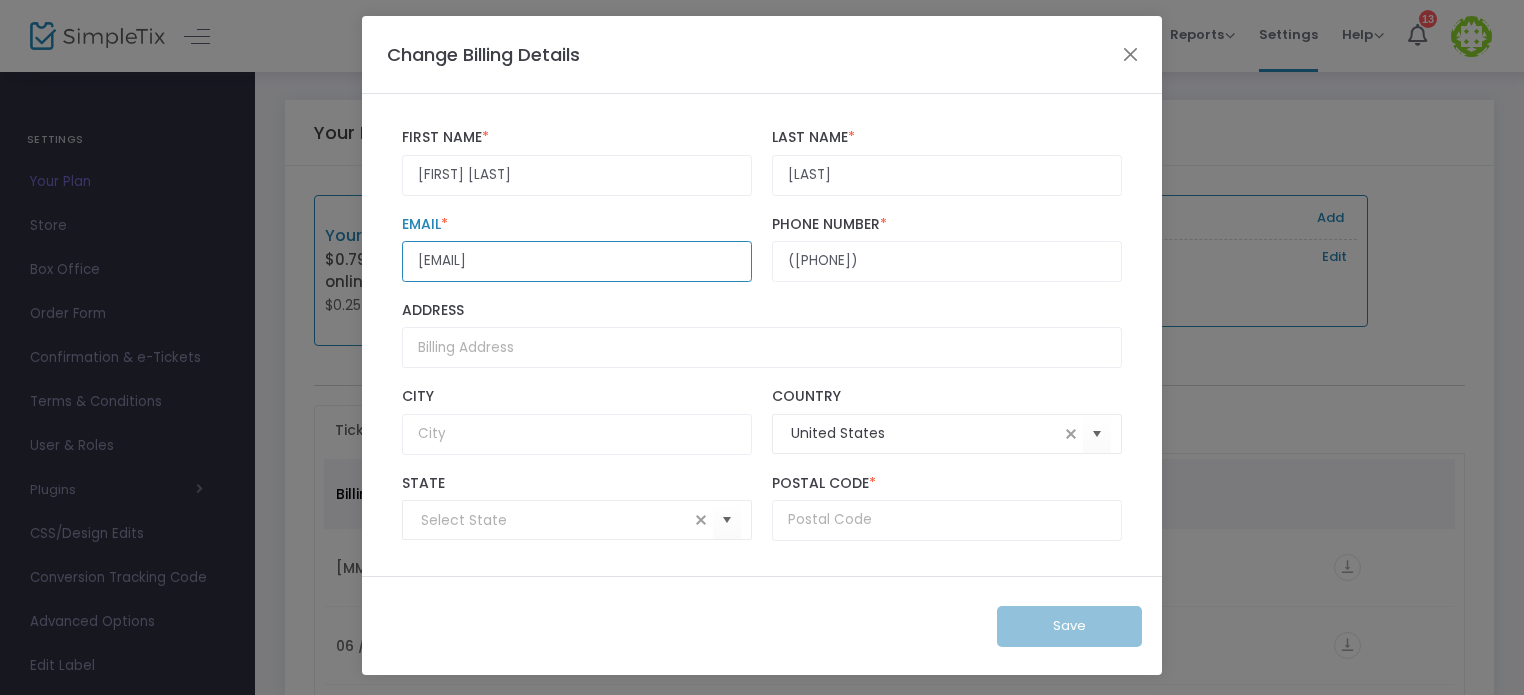 type on "southerncollegehealth@gmail.com" 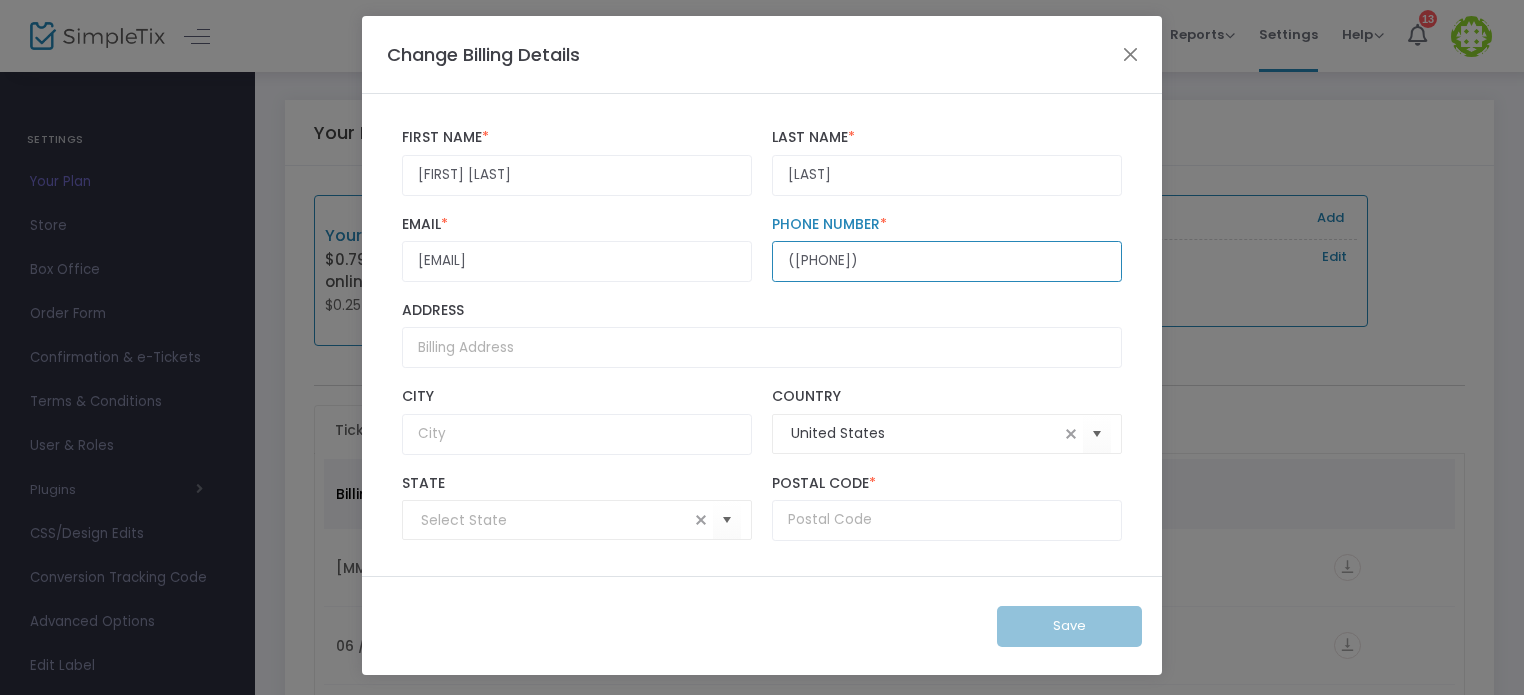 click on "(336) 302-3288" at bounding box center [947, 261] 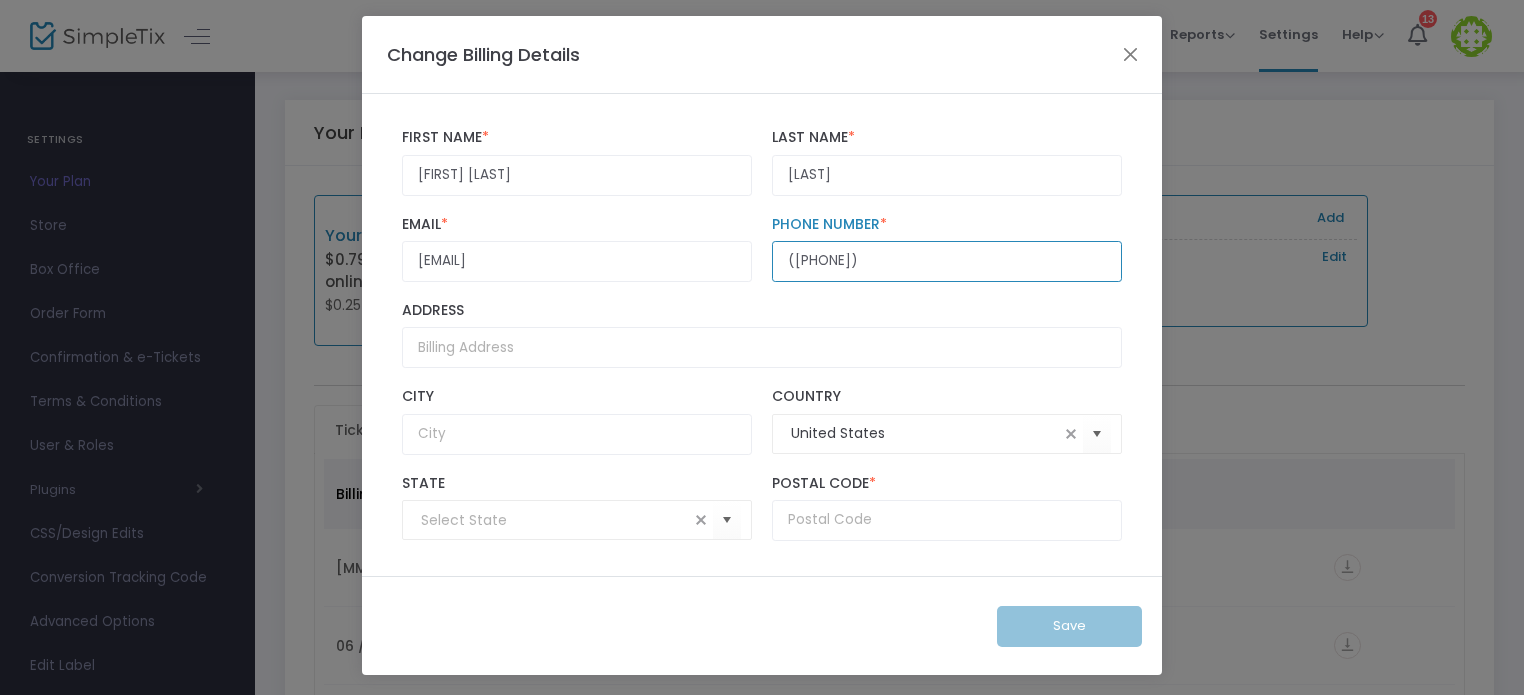 type on "(850) 228-2174" 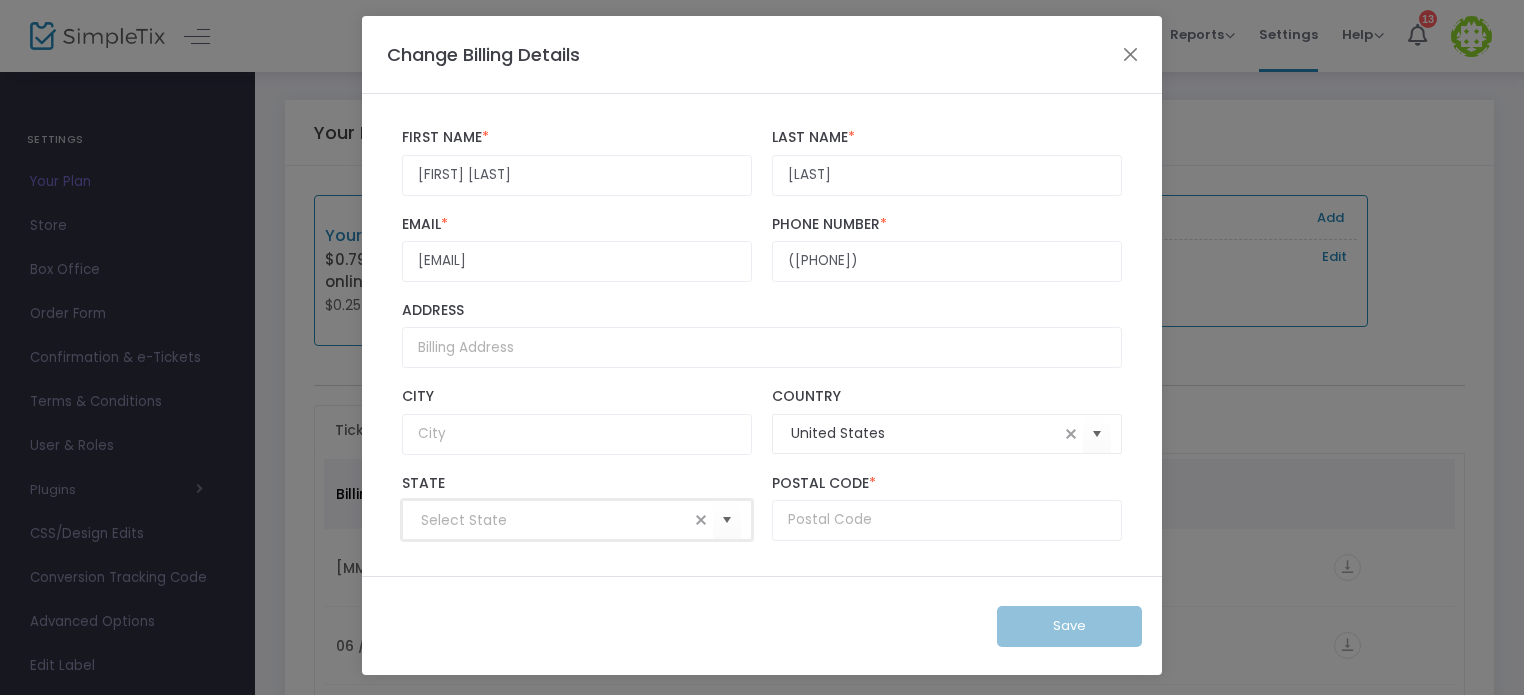 click at bounding box center [555, 520] 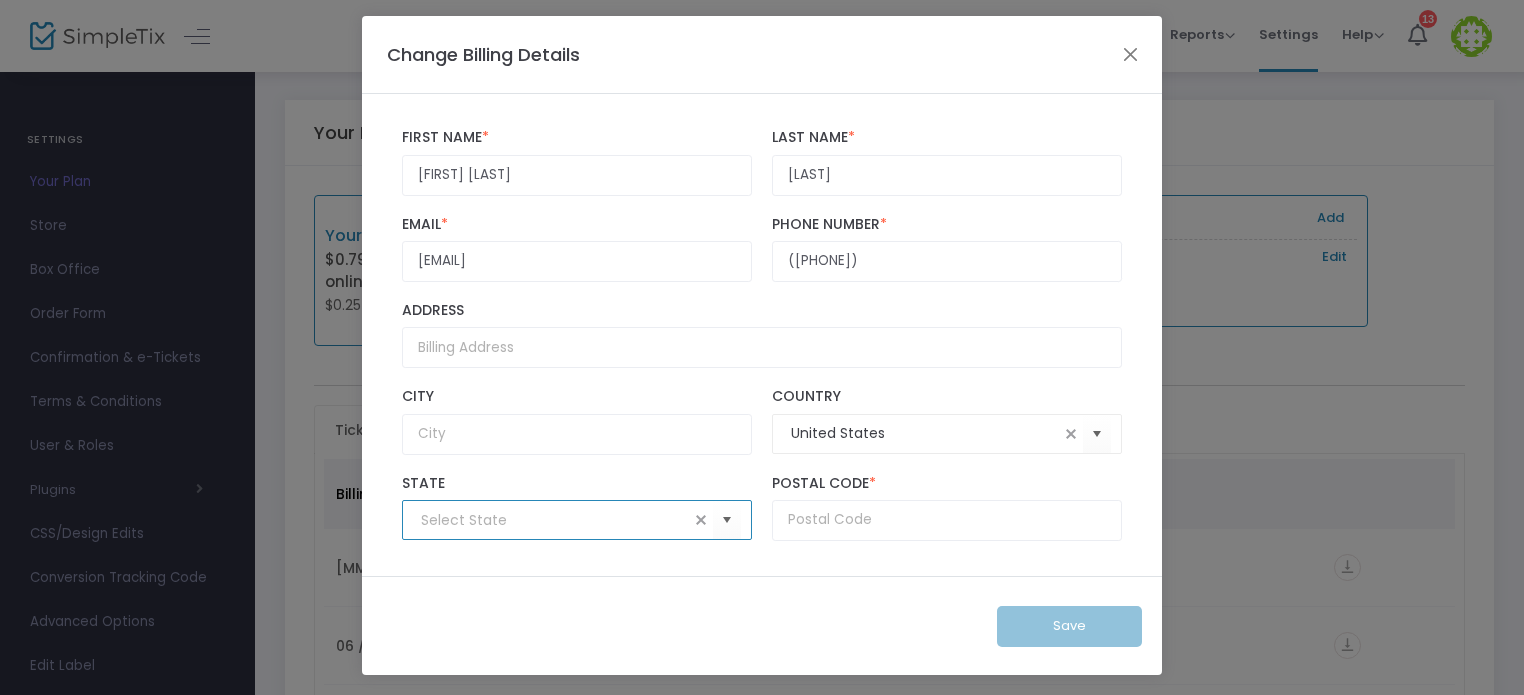 click at bounding box center [555, 520] 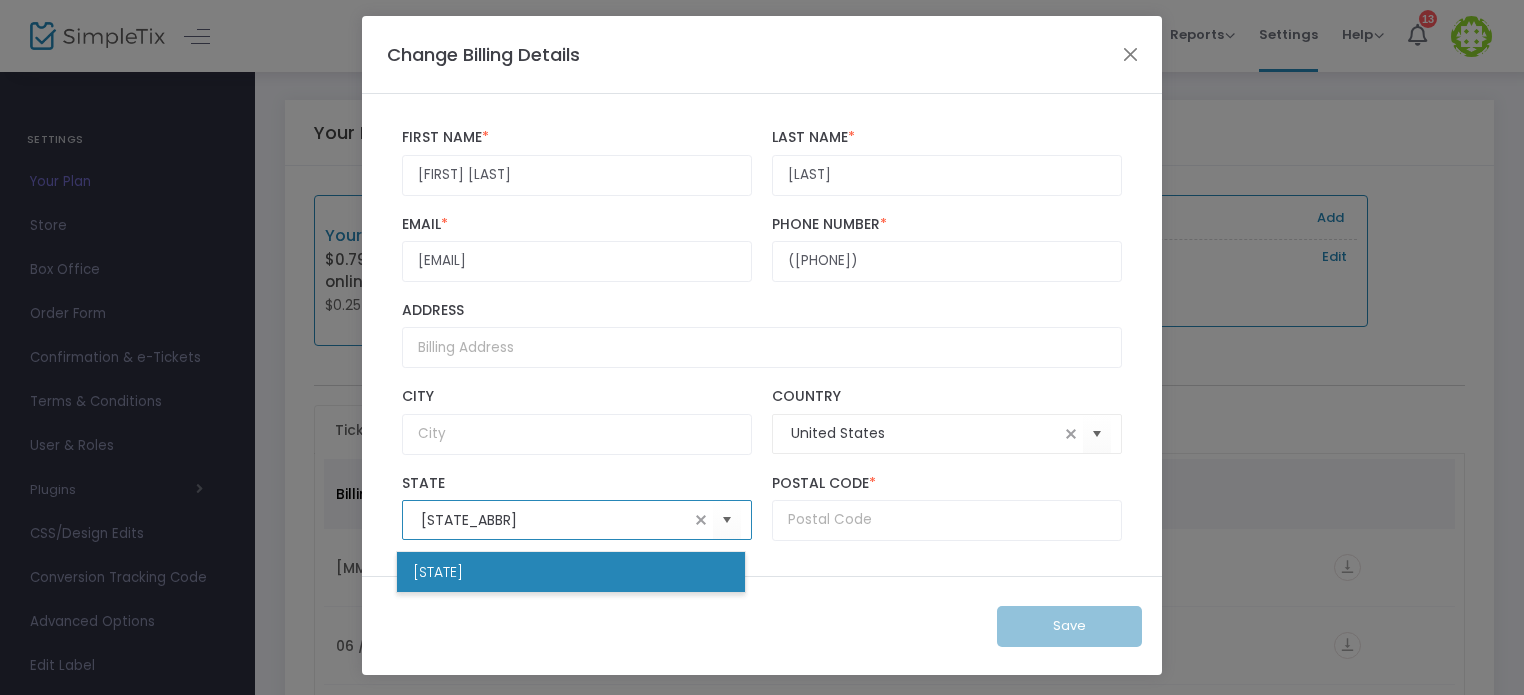 click on "Florida" at bounding box center (438, 572) 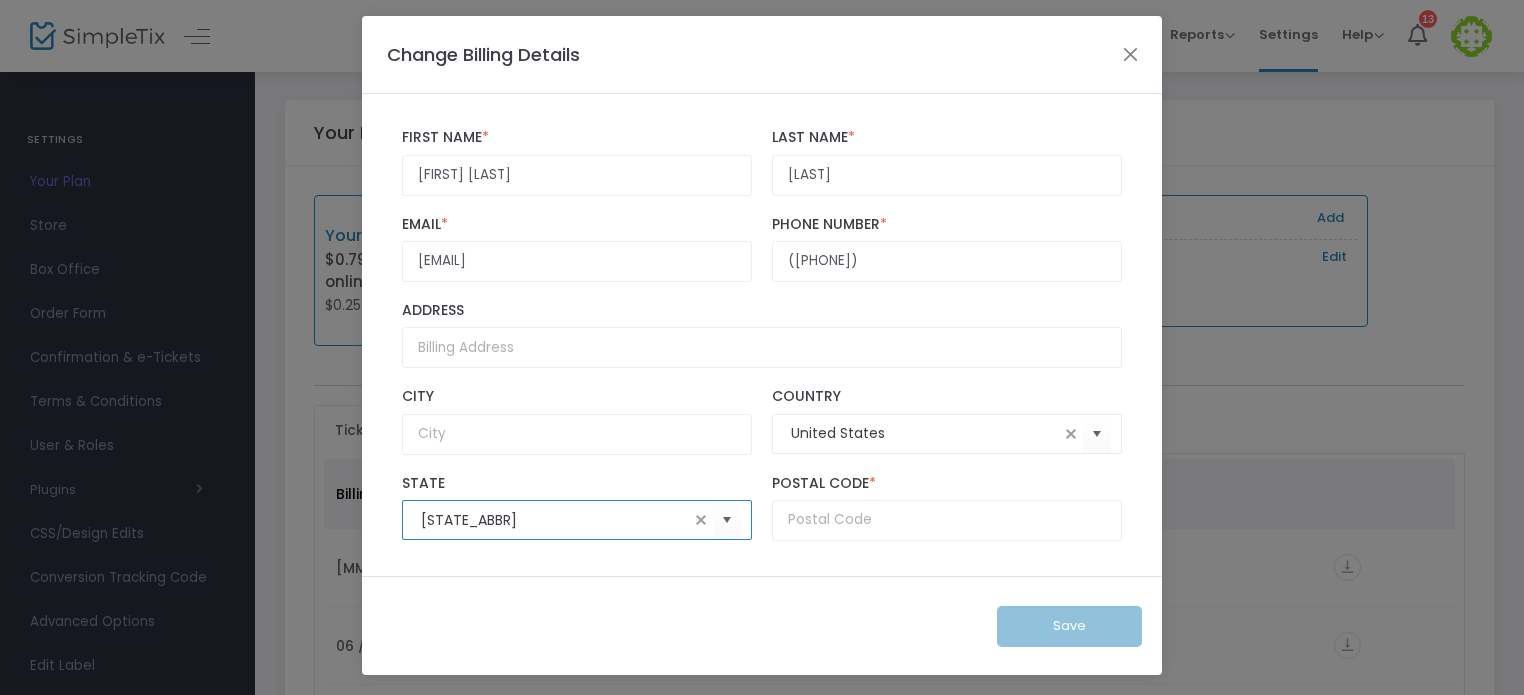 type on "Florida" 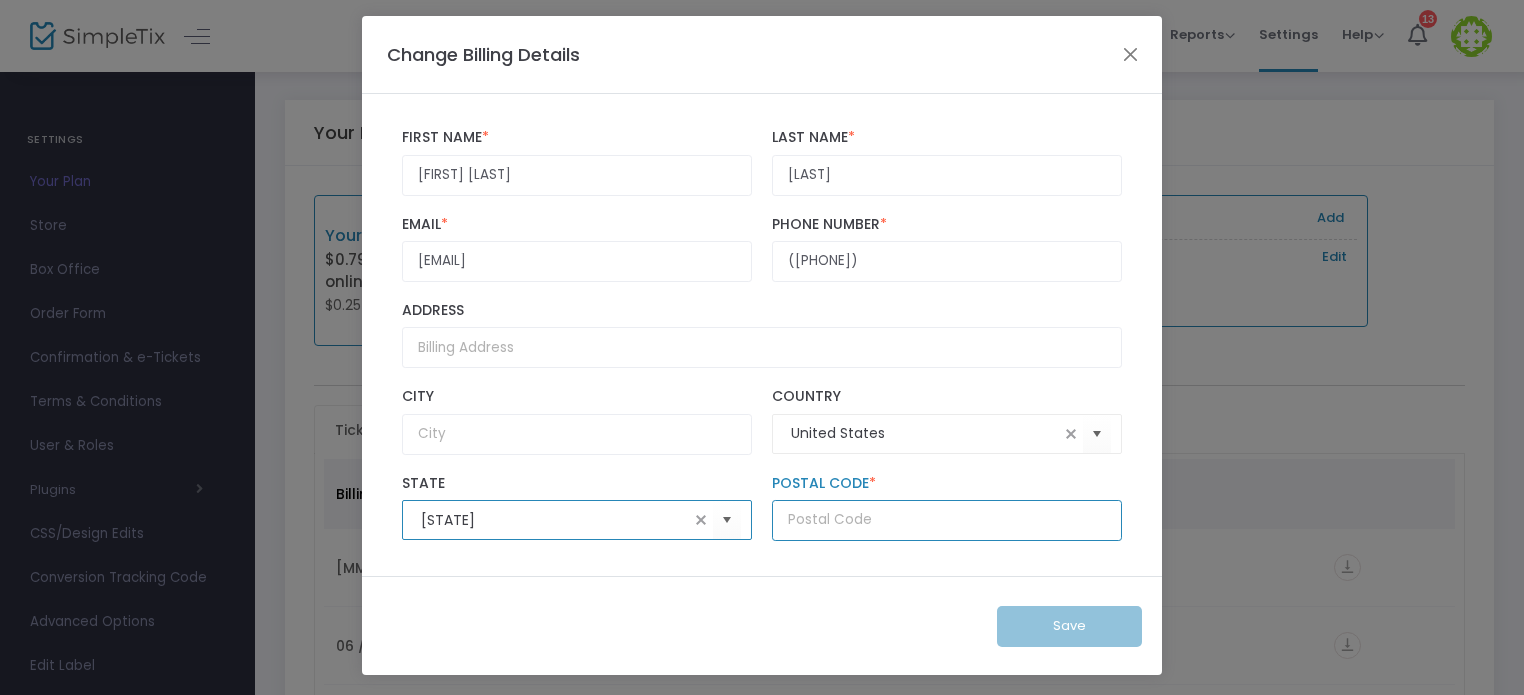 click 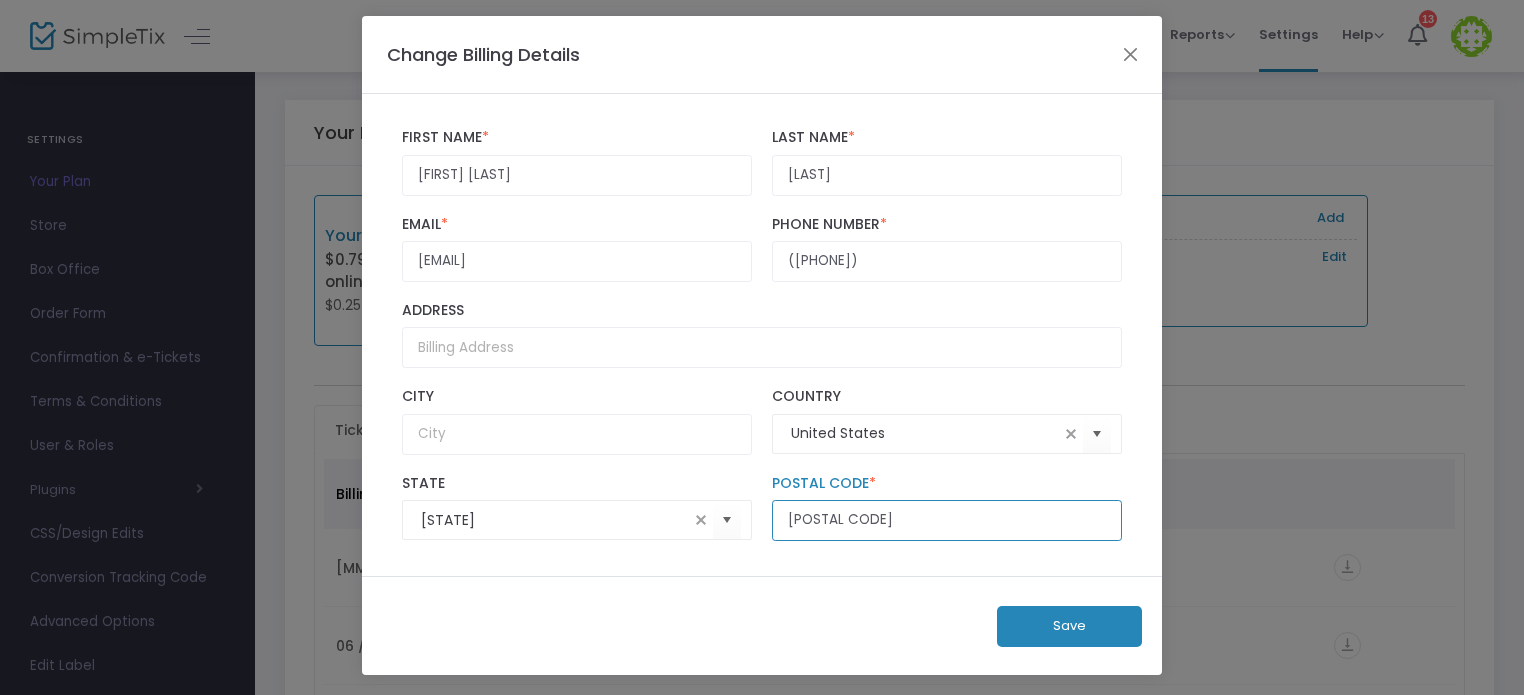 type on "32306" 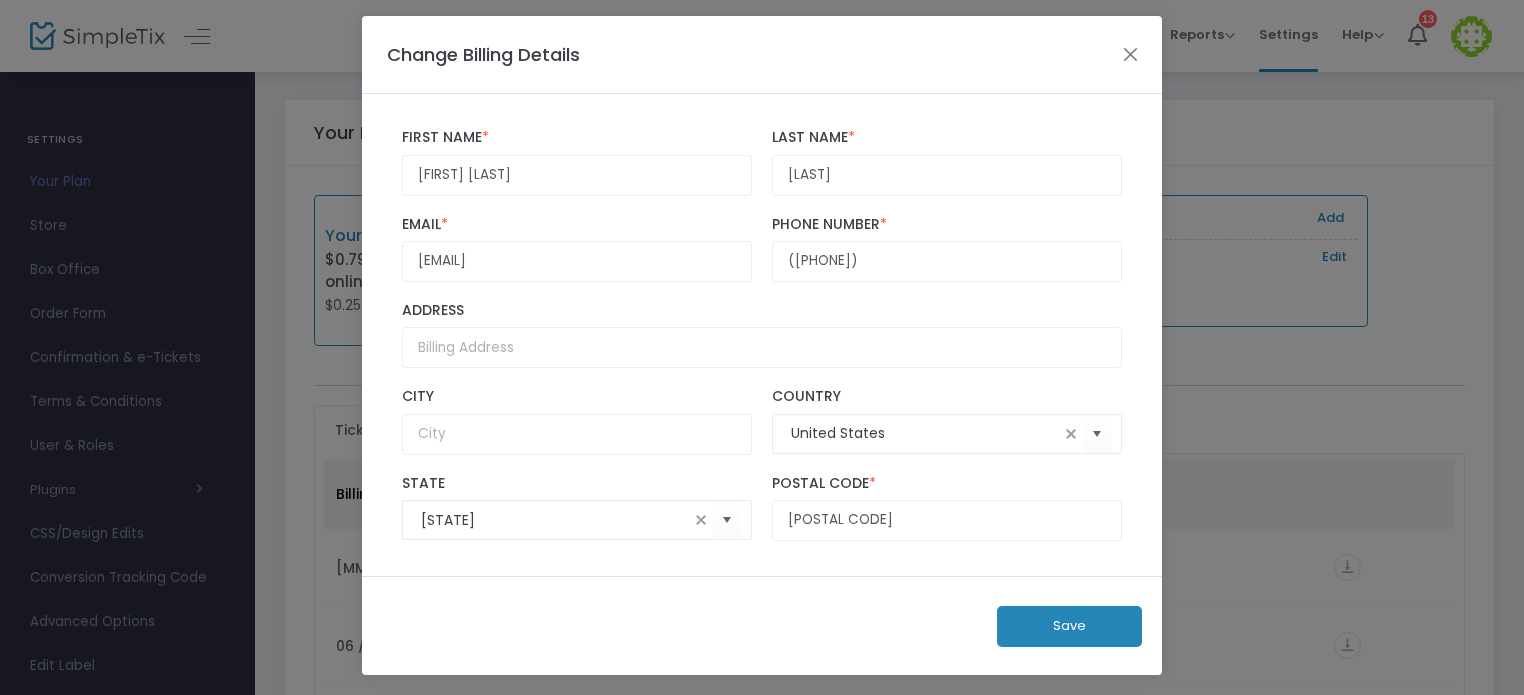 click on "Mari Kay  First Name  *  First Name is required.  Avant  Last Name  *  Last Name is required.  southerncollegehealth@gmail.com  Email  *  Email is required and valid.  (850) 228-2174 Phone Number  *  Phone Number is required.   Address   City  United States  Country  Florida  State  32306  Postal Code  *  Postal Code is required." 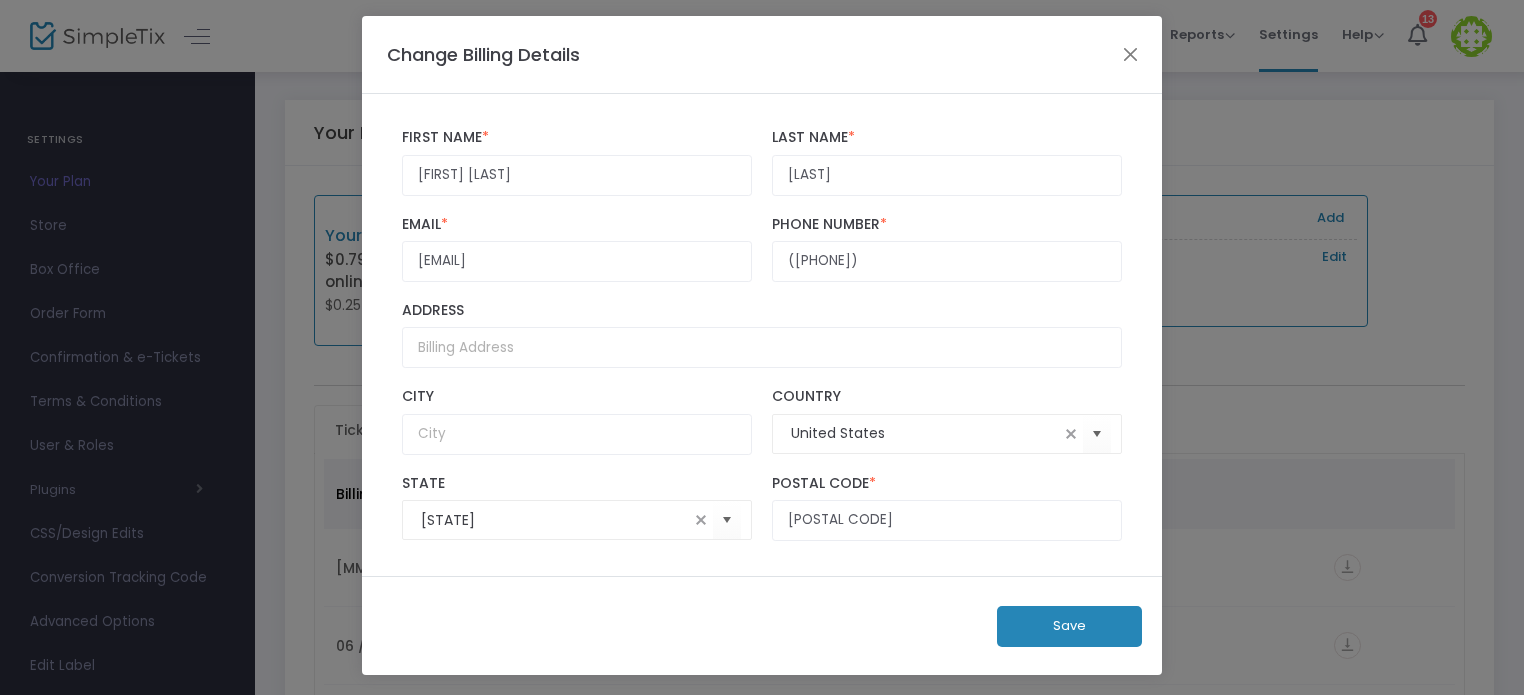 scroll, scrollTop: 78, scrollLeft: 0, axis: vertical 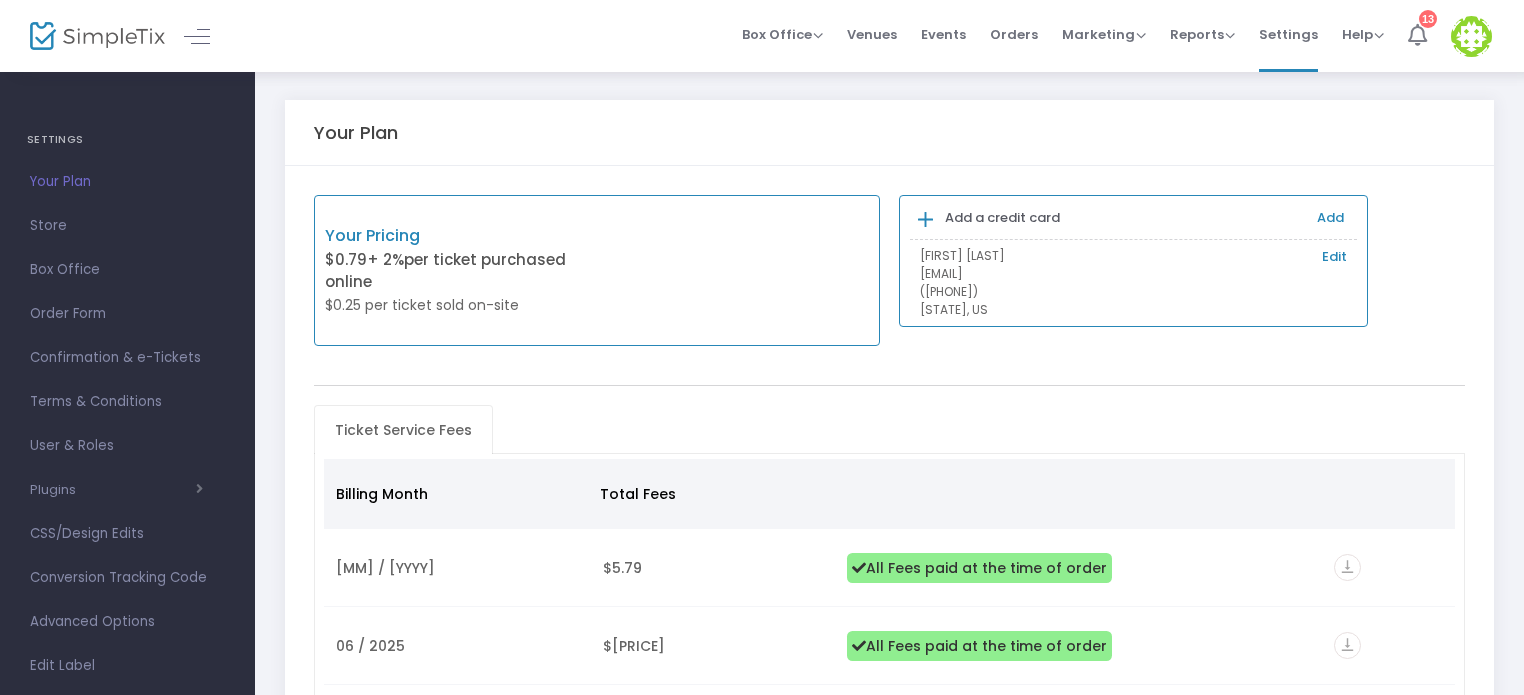 click at bounding box center (1417, 35) 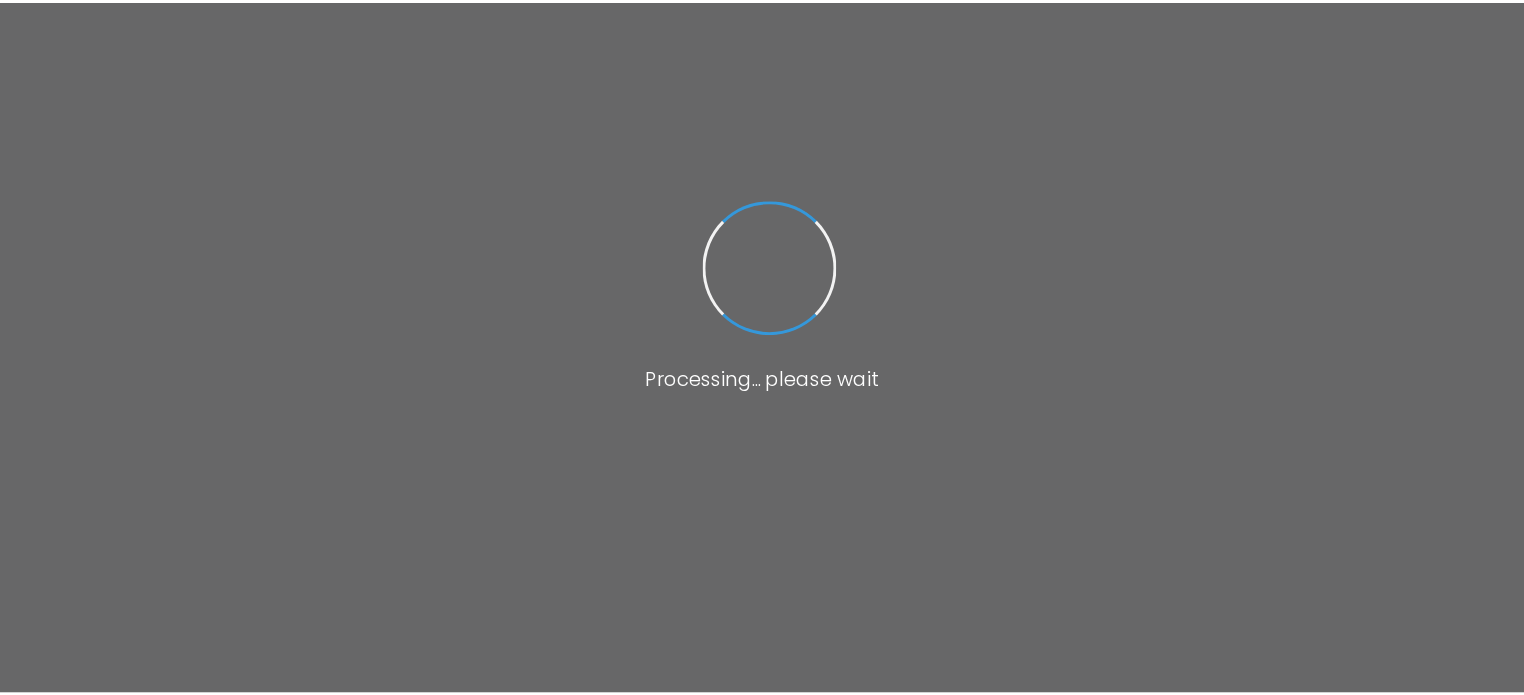 scroll, scrollTop: 0, scrollLeft: 0, axis: both 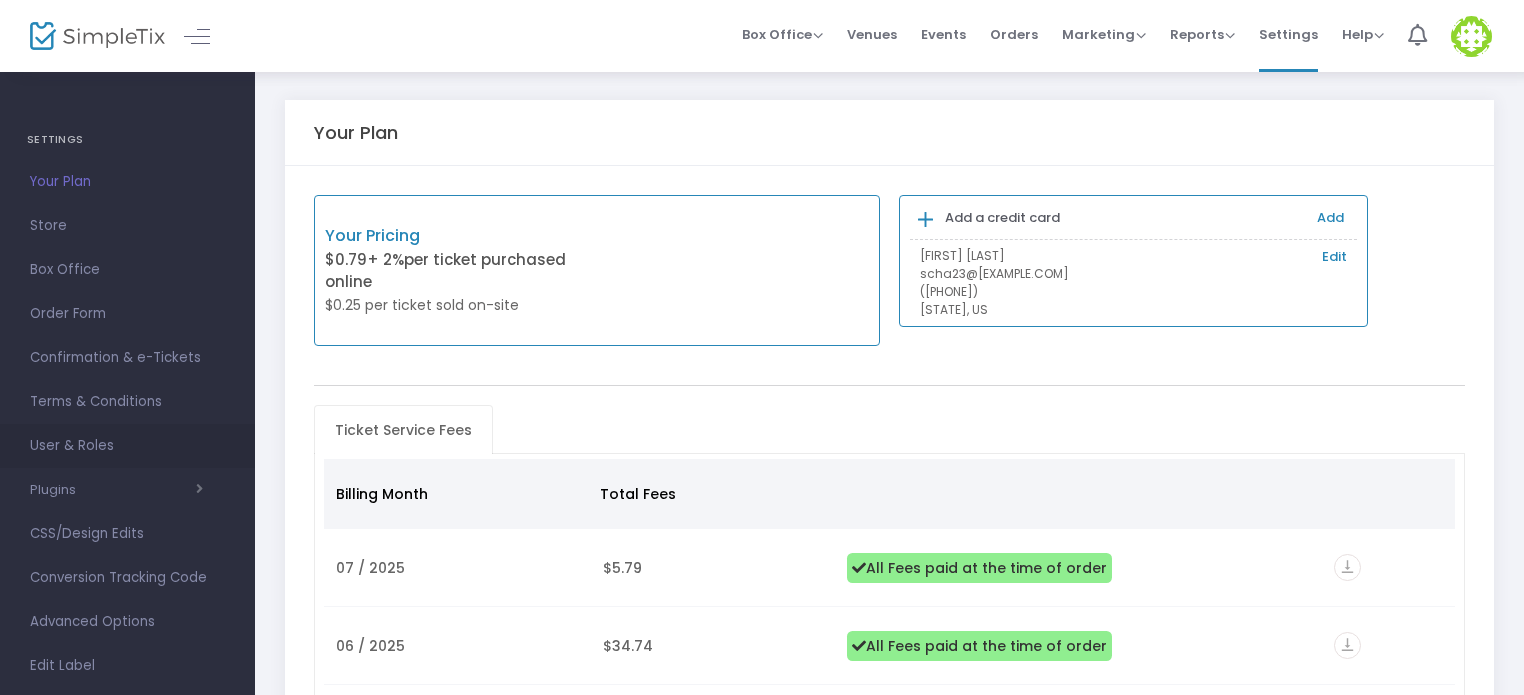 click on "User & Roles" at bounding box center (127, 446) 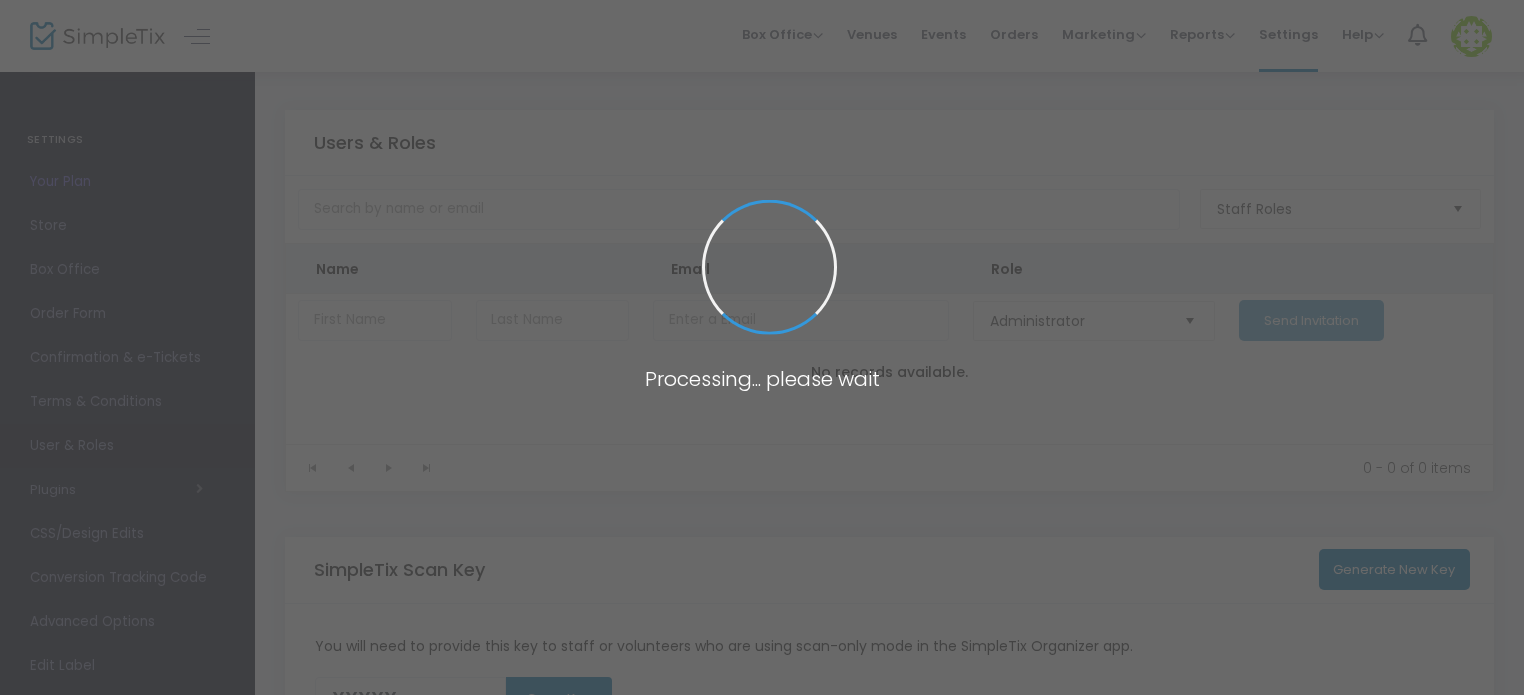 type on "OA5NK" 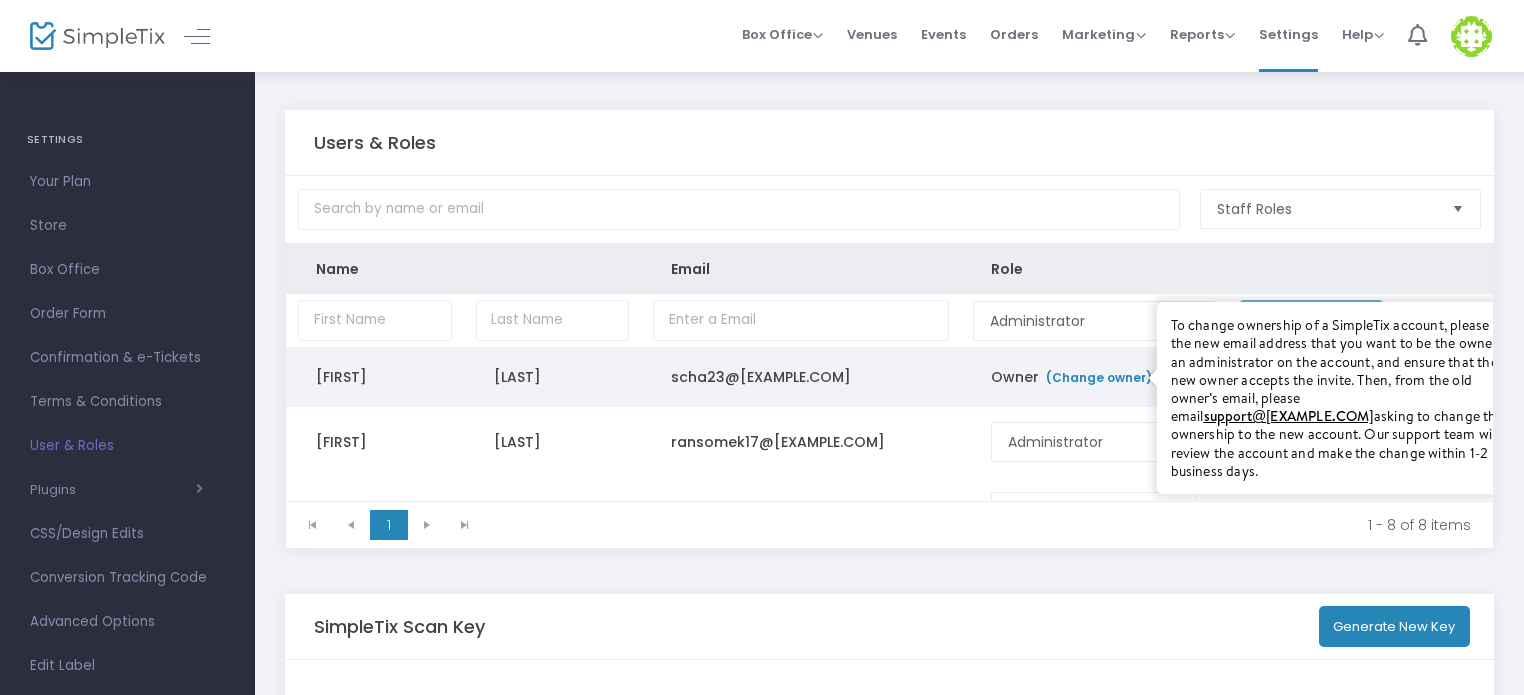 click on "(Change owner)" at bounding box center [1098, 377] 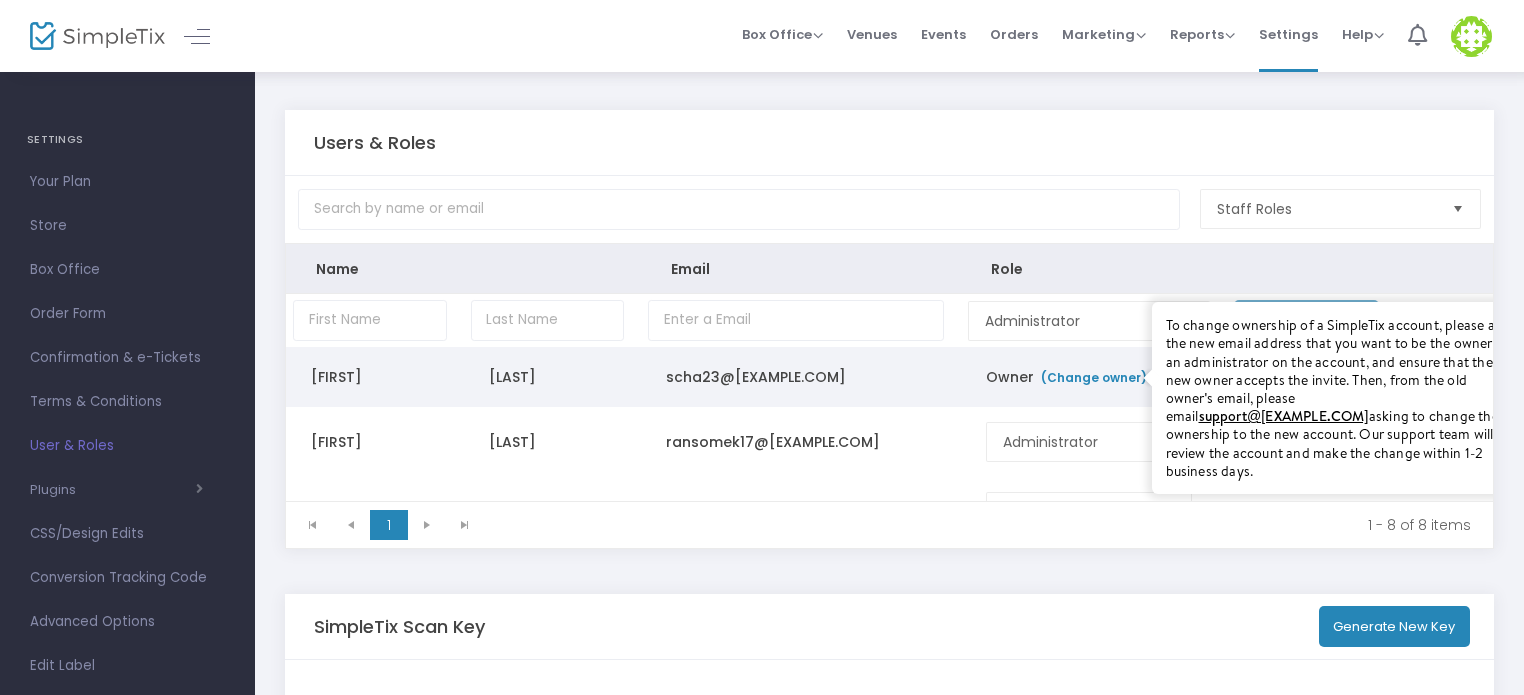 scroll, scrollTop: 0, scrollLeft: 0, axis: both 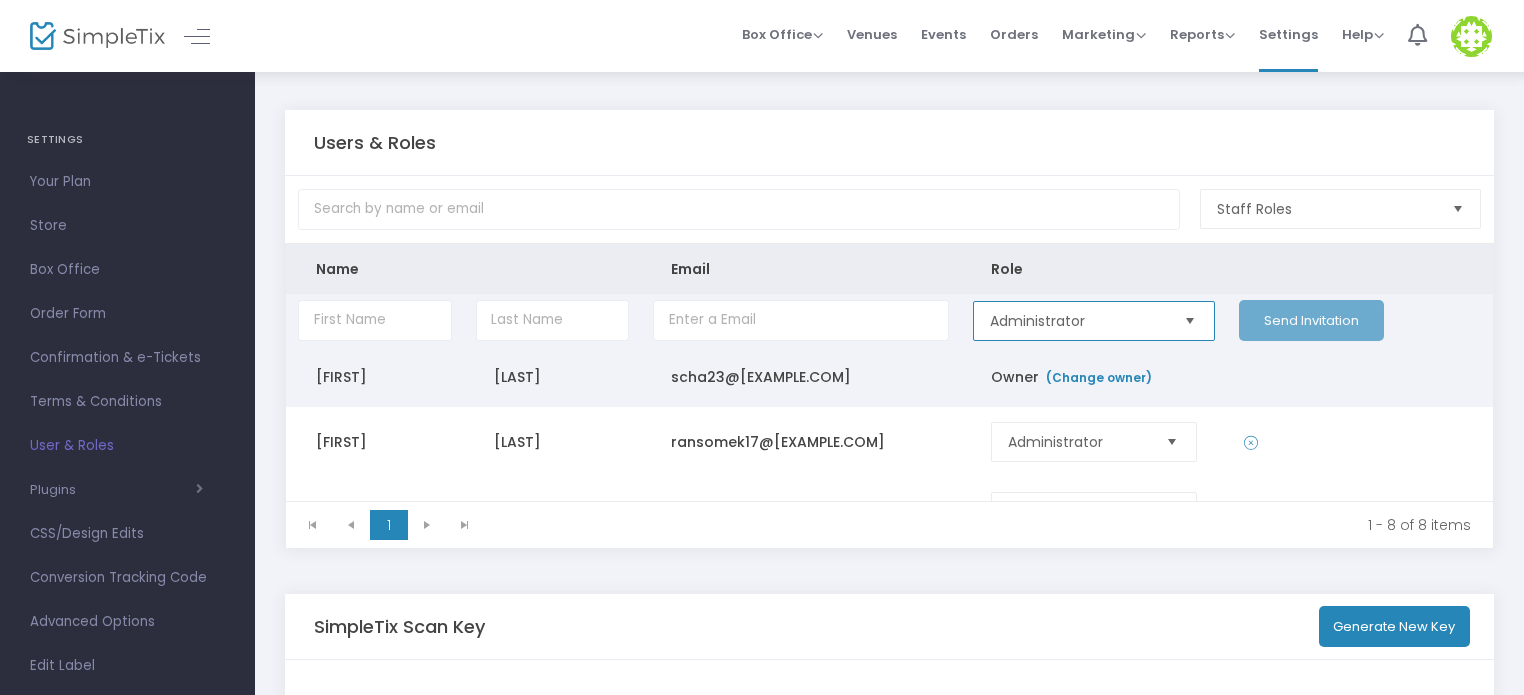 click on "Administrator" at bounding box center [1078, 321] 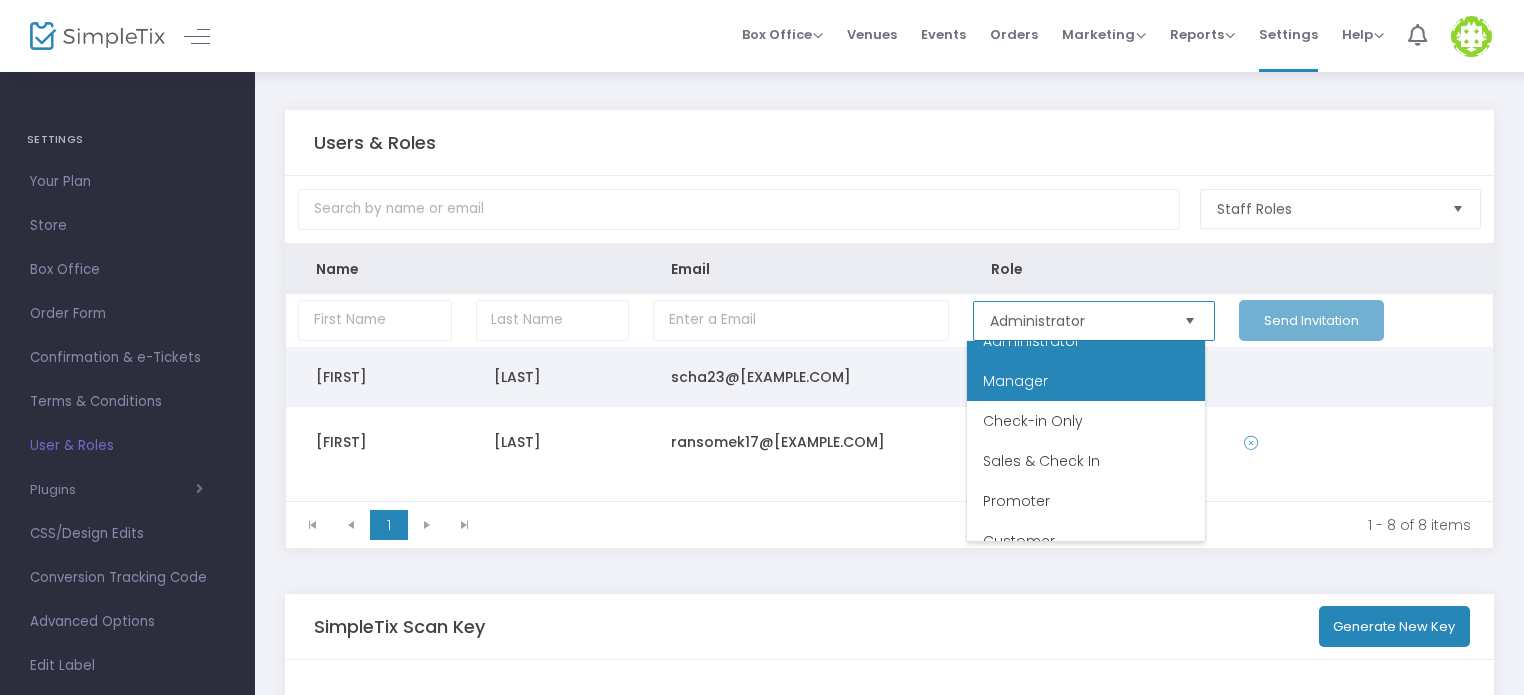 scroll, scrollTop: 0, scrollLeft: 0, axis: both 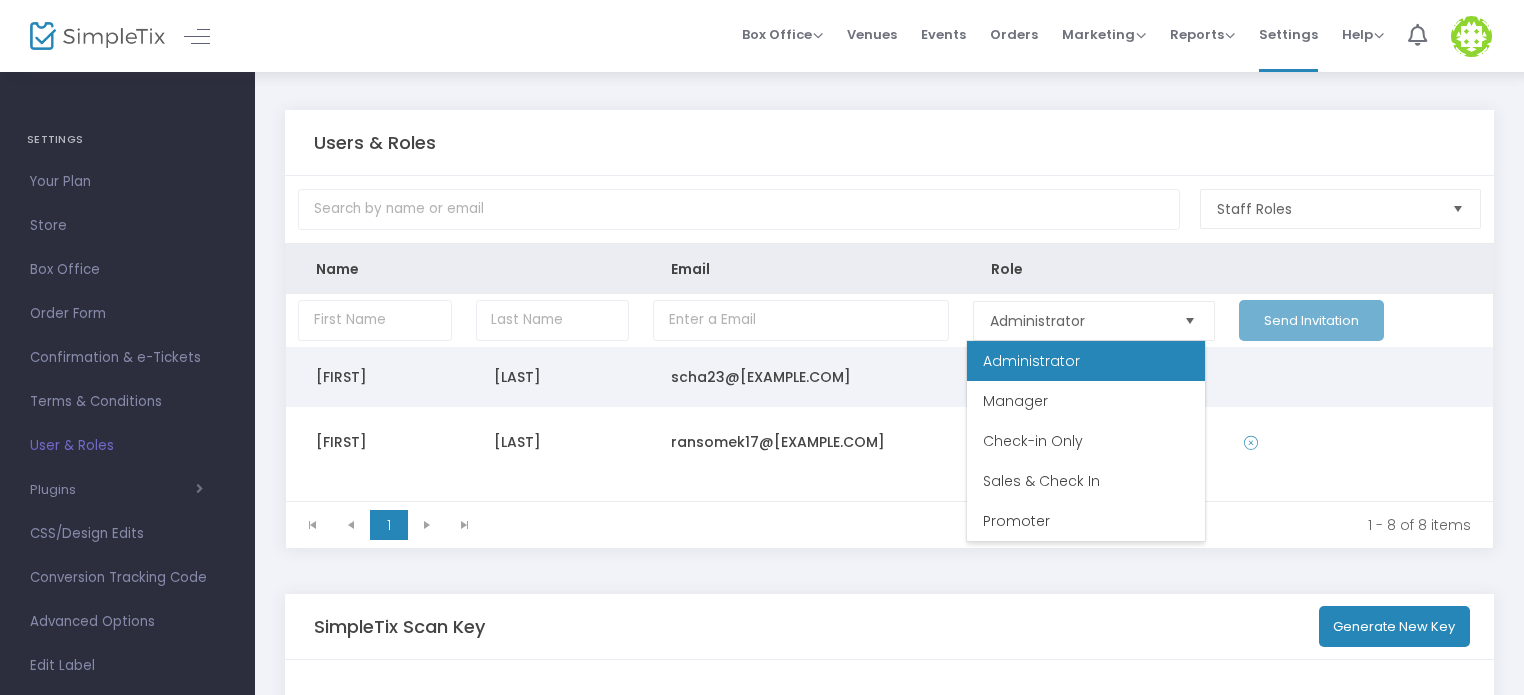 click 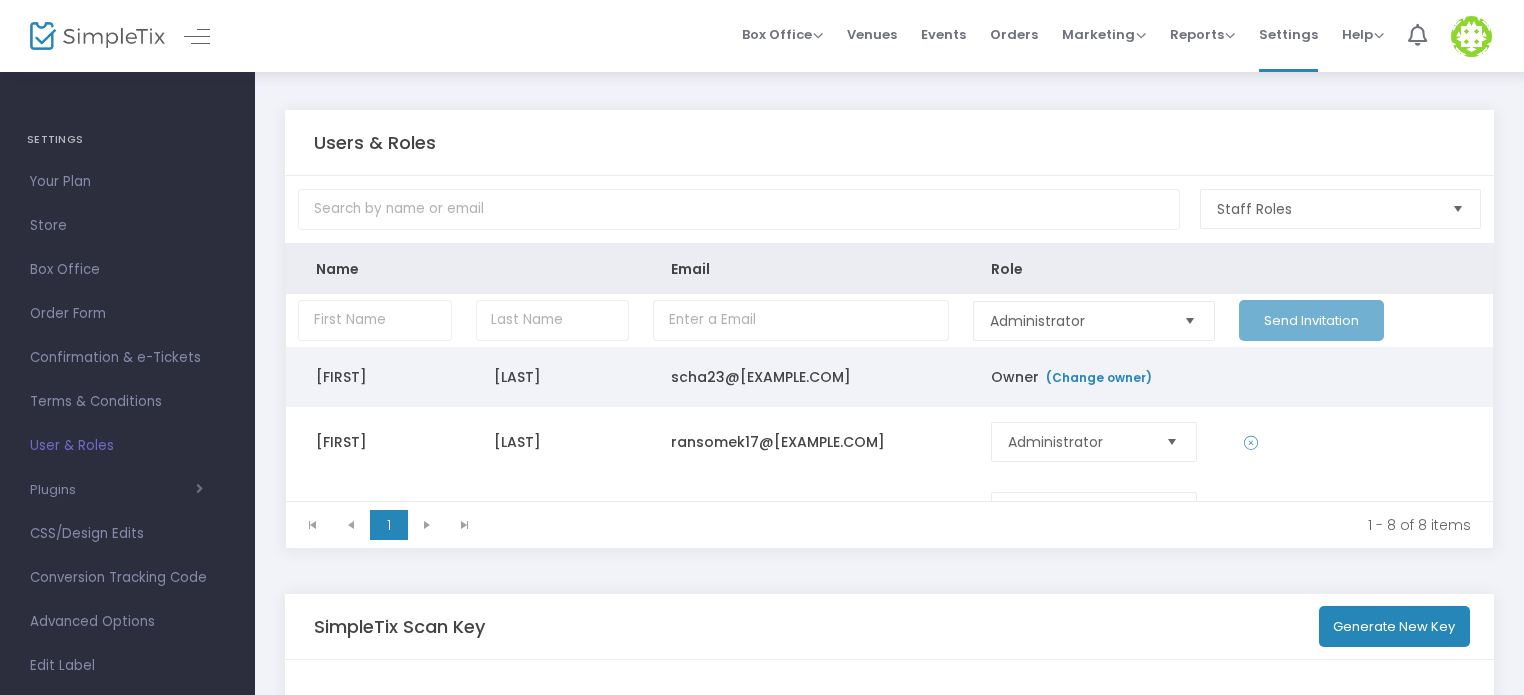 click on "scha23@ecu.edu" 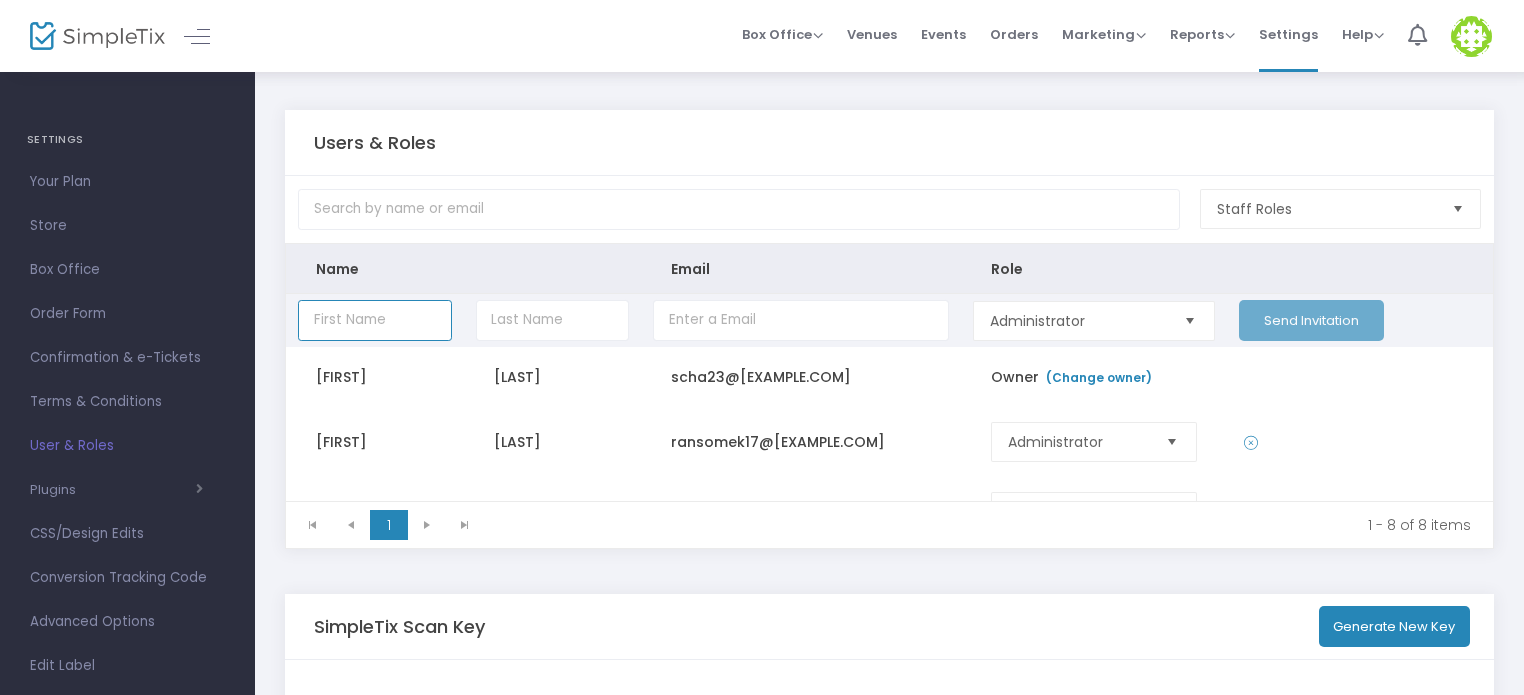 click 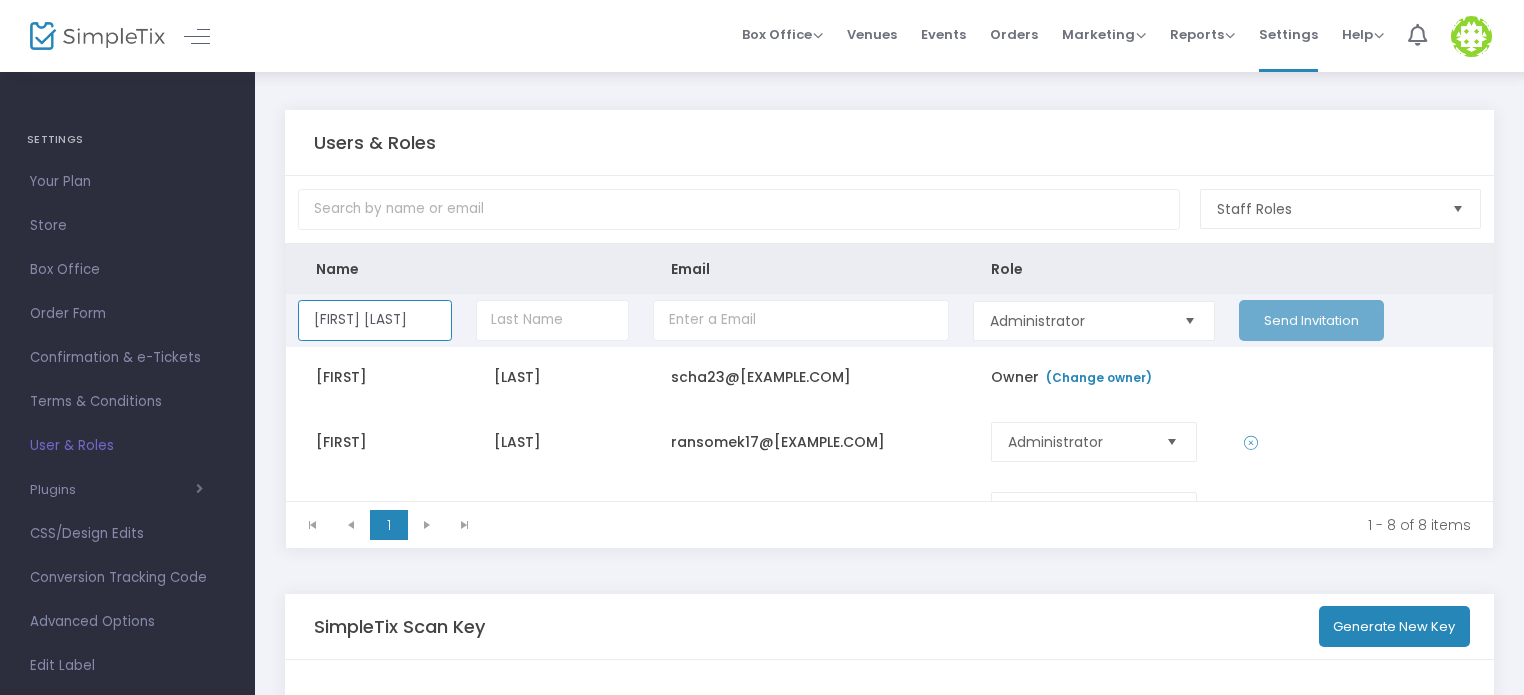 type on "Mari Kay" 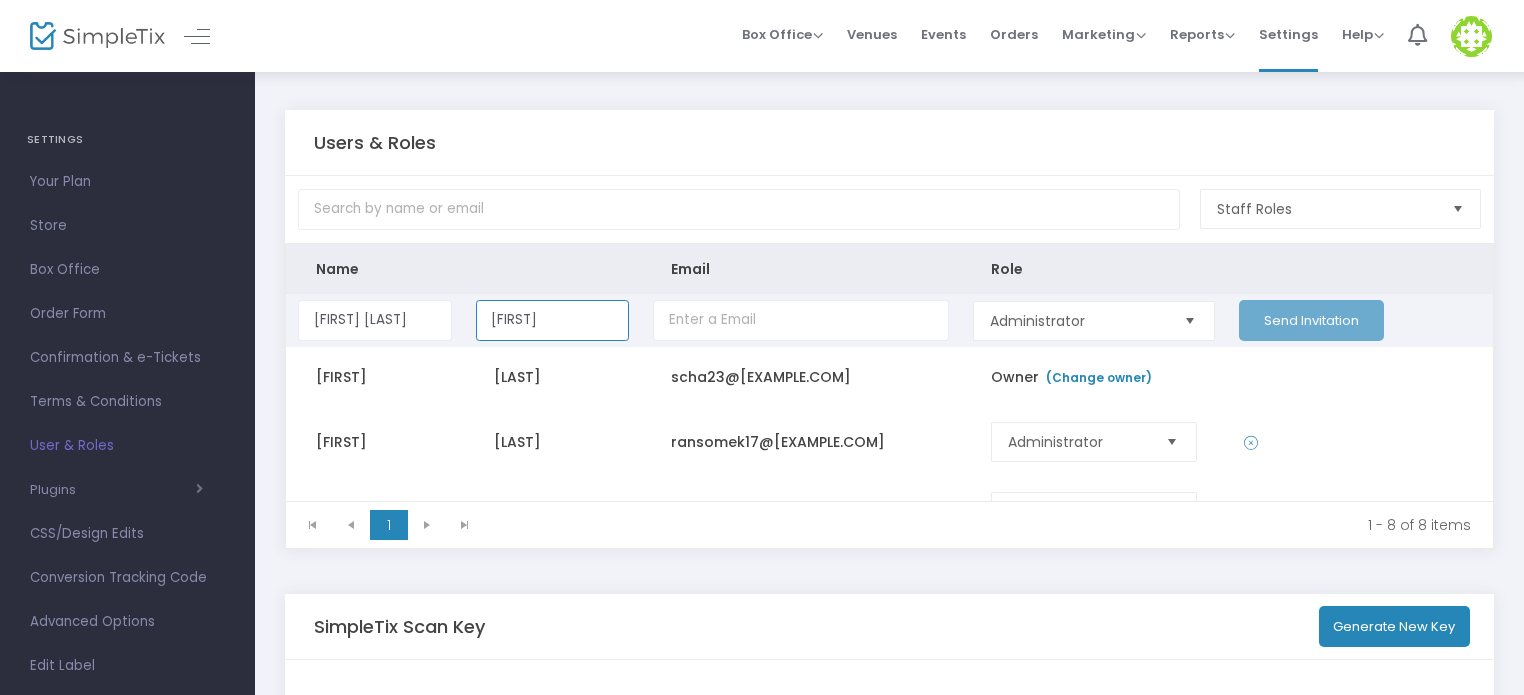 type on "Avant" 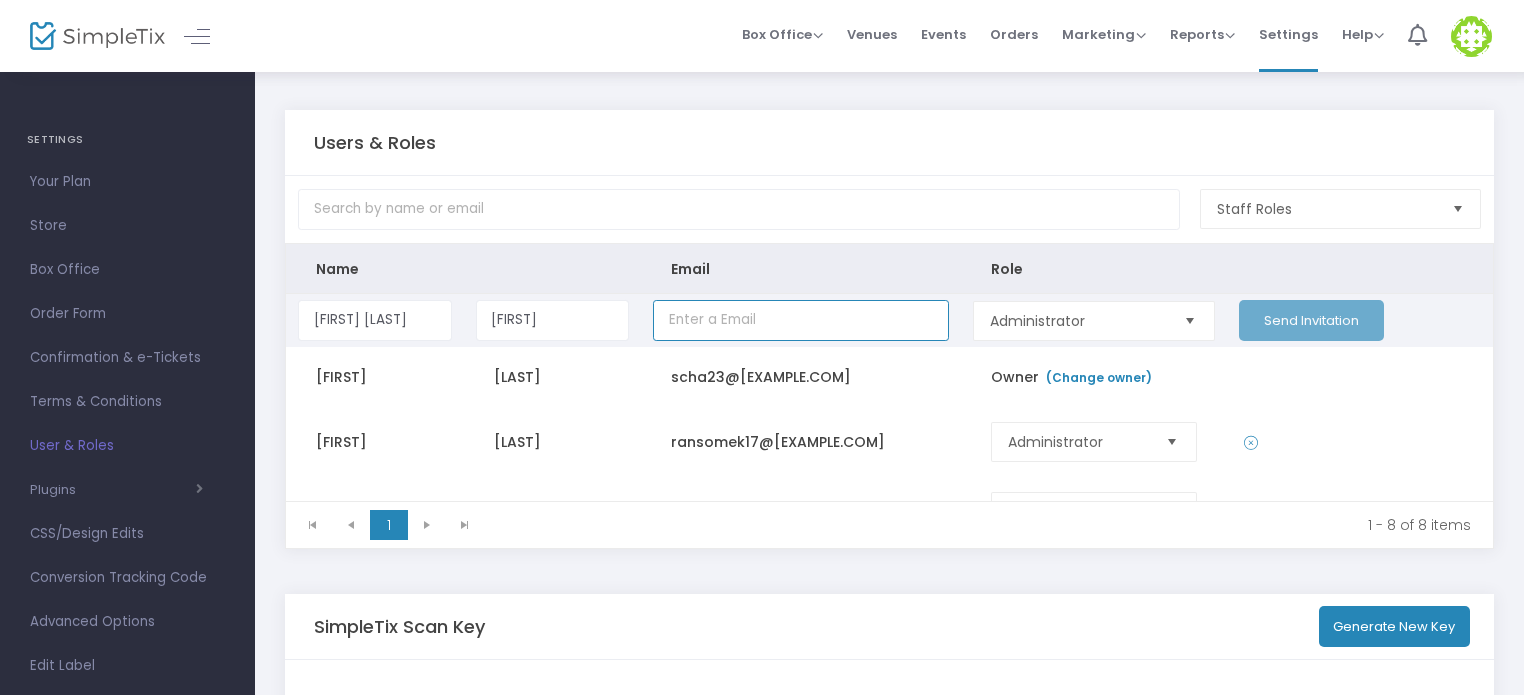 paste on "southerncollegehealth@gmail.com" 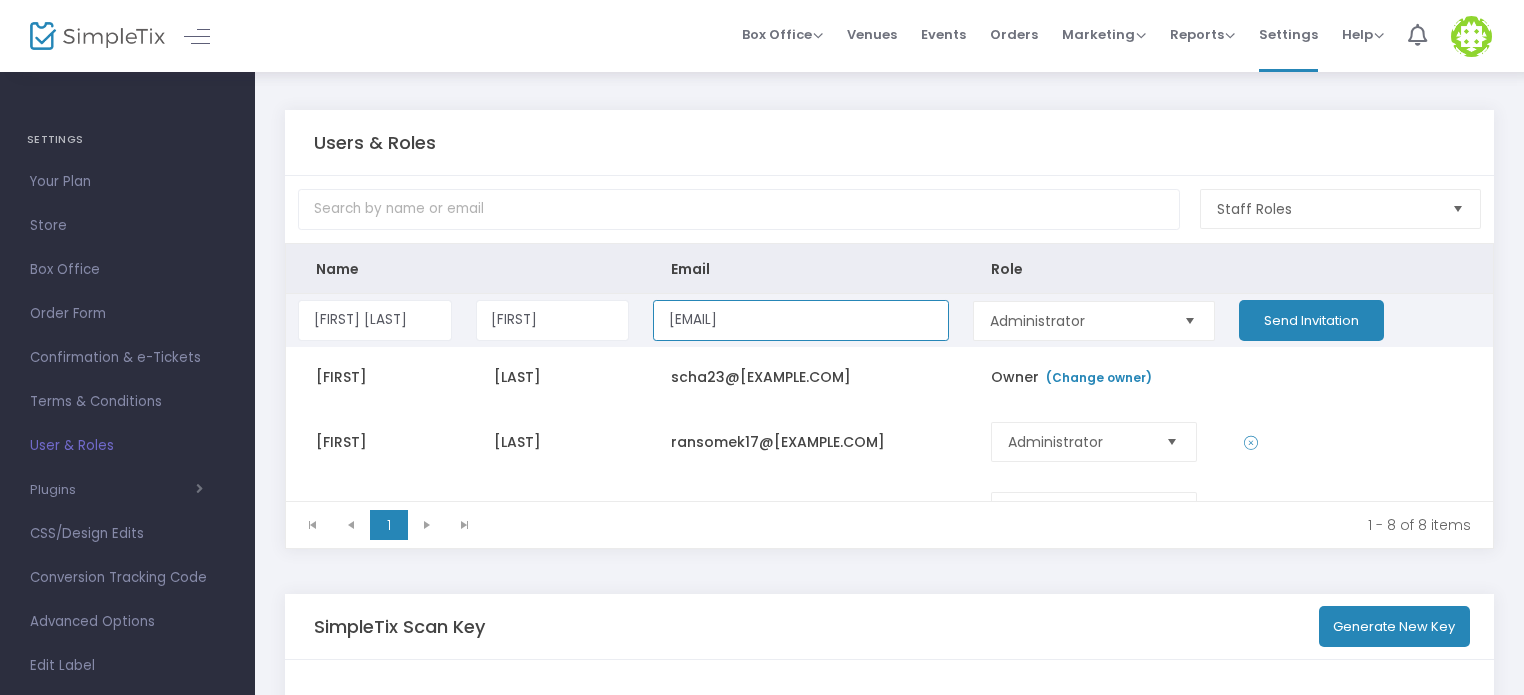 type on "southerncollegehealth@gmail.com" 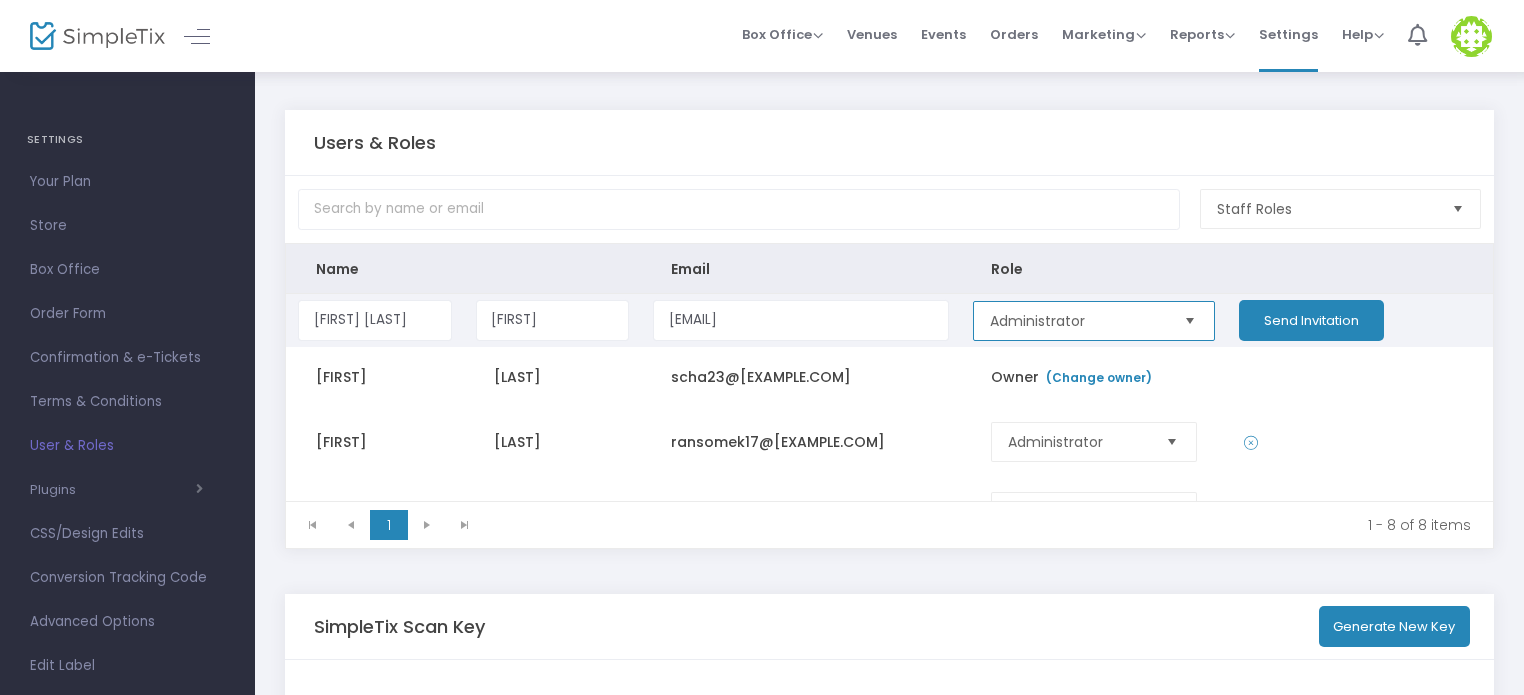 click on "Administrator" at bounding box center (1078, 321) 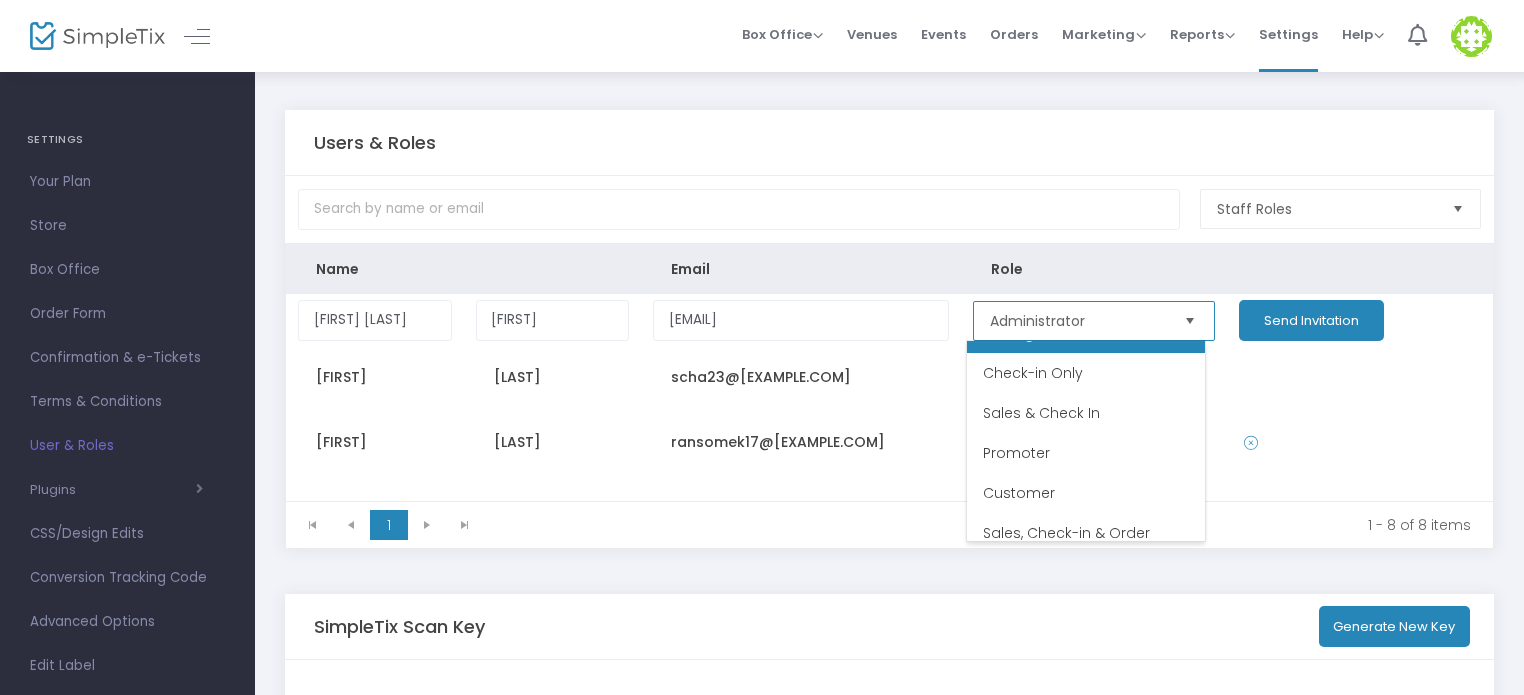 scroll, scrollTop: 0, scrollLeft: 0, axis: both 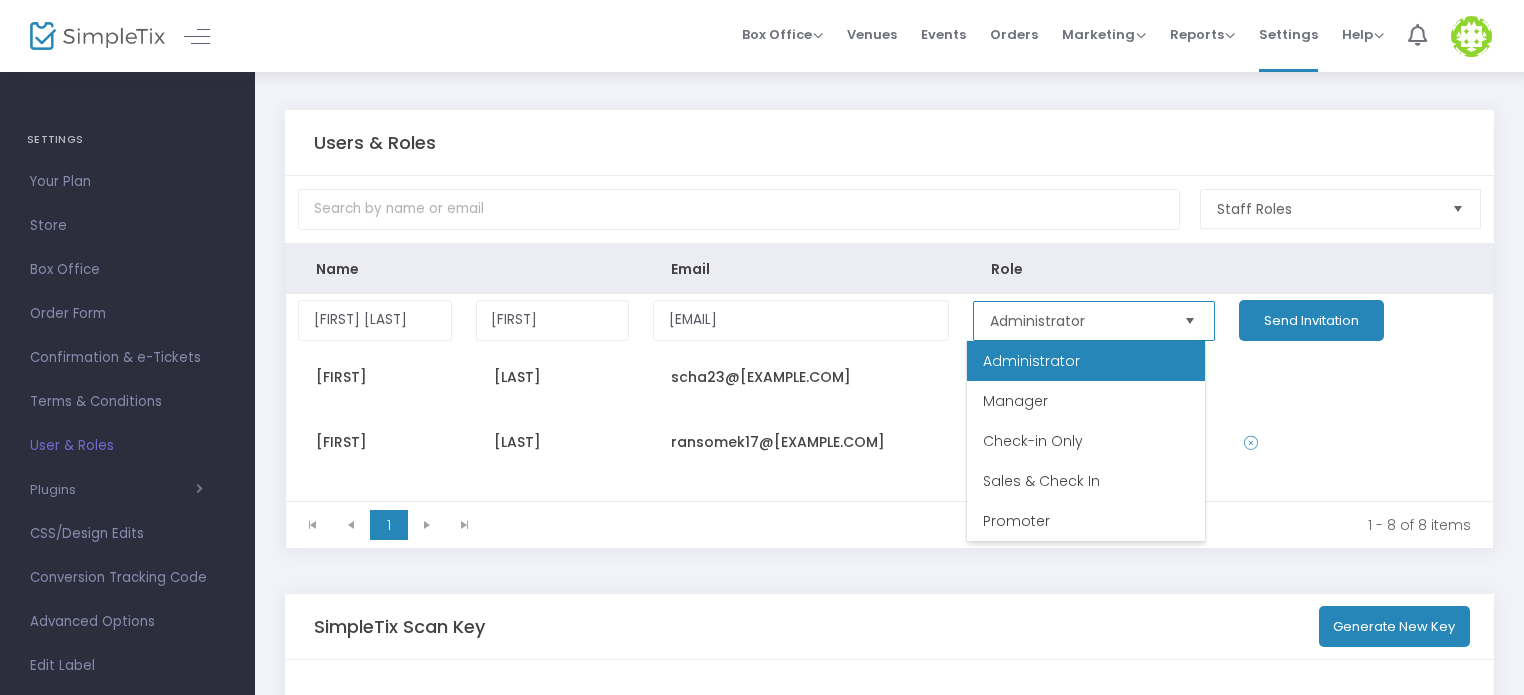click on "Administrator" at bounding box center (1086, 361) 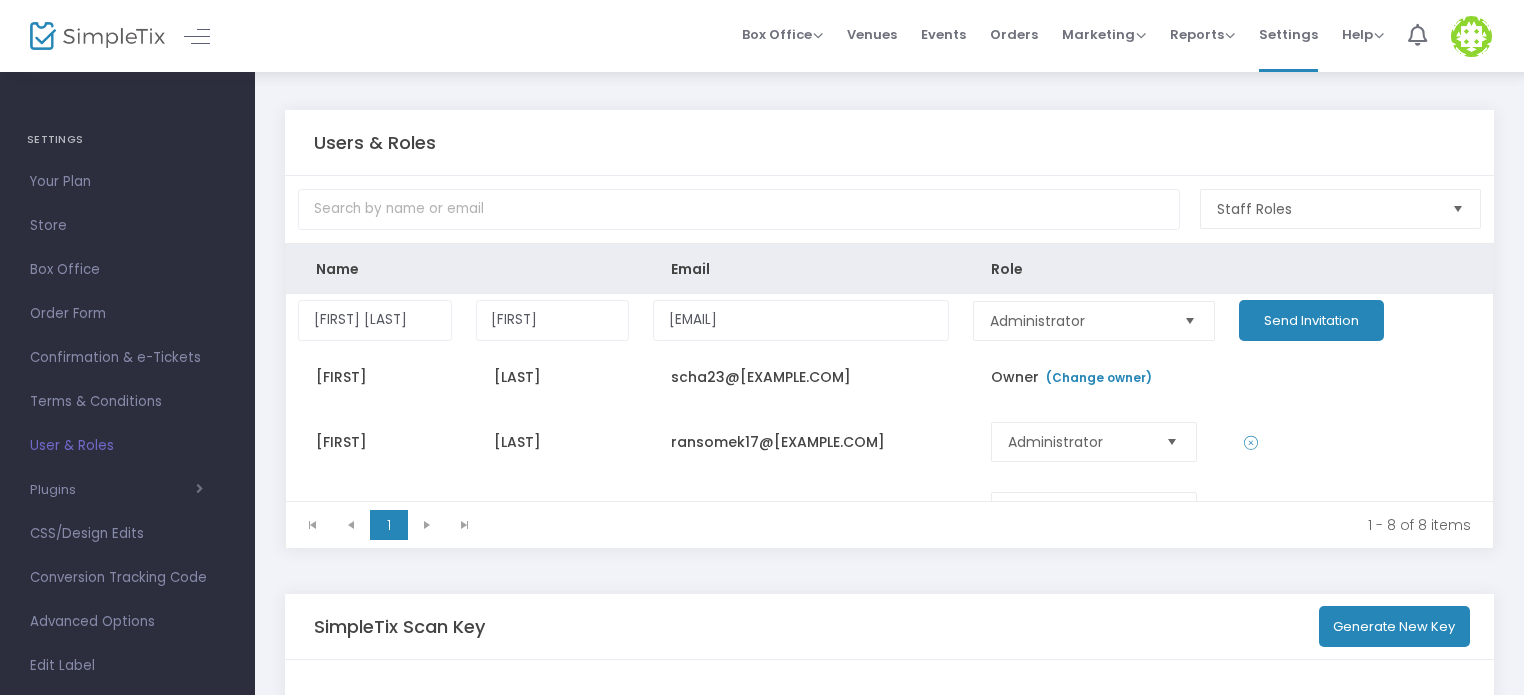 click on "Role" 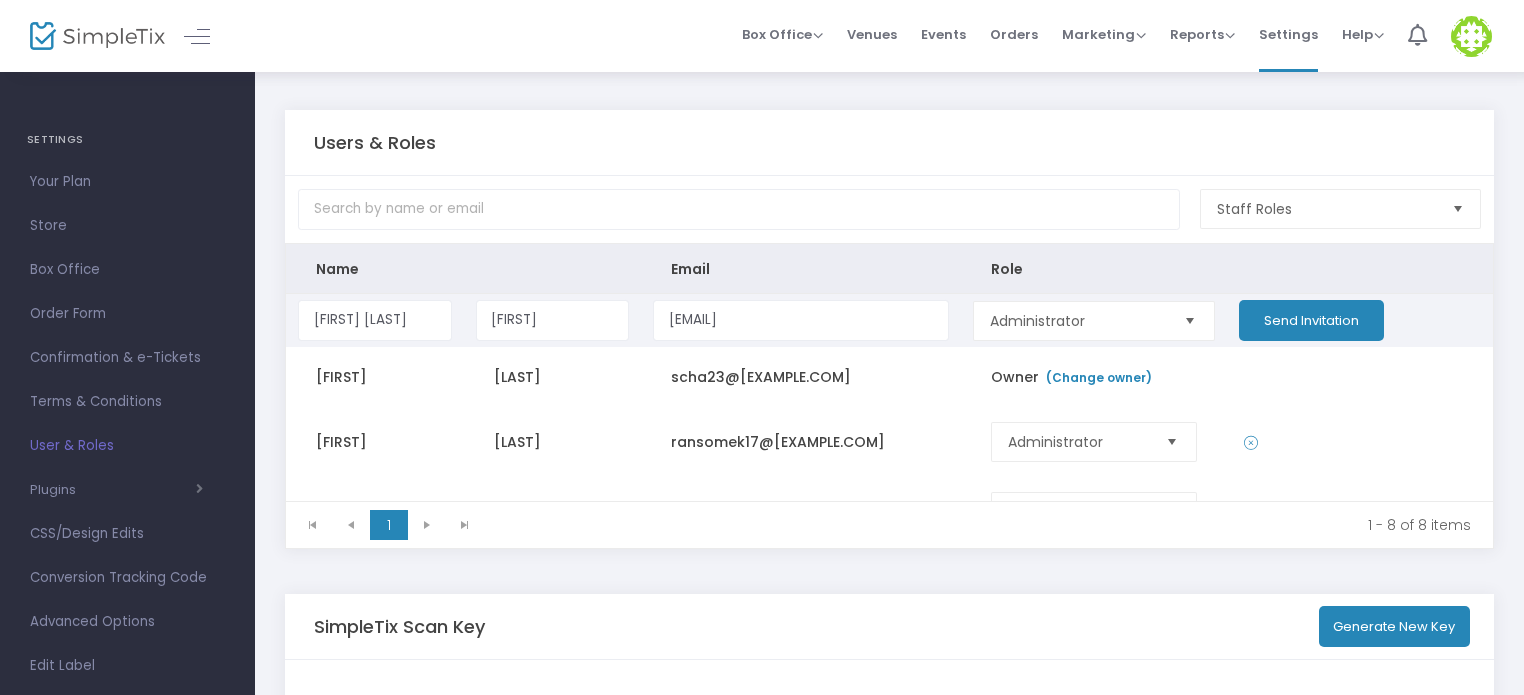 click on "Send Invitation" 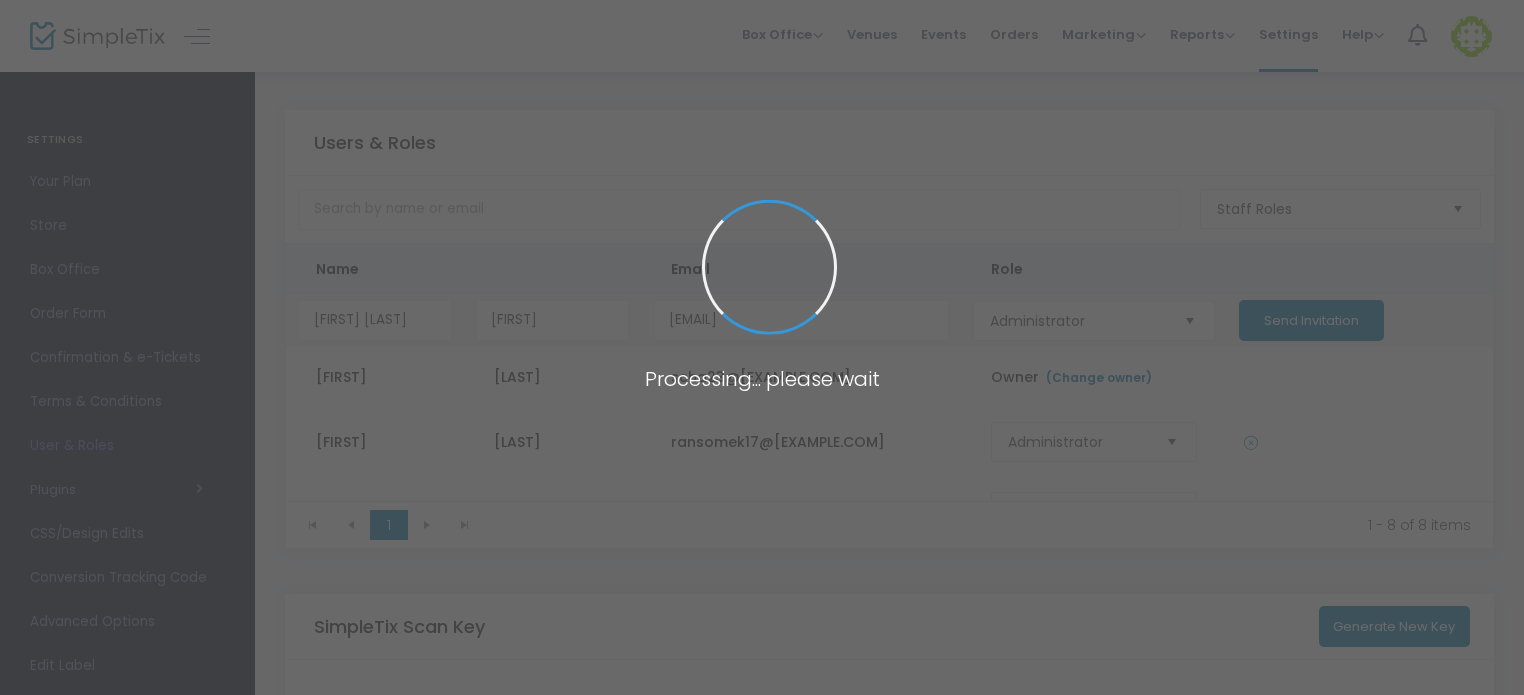 type 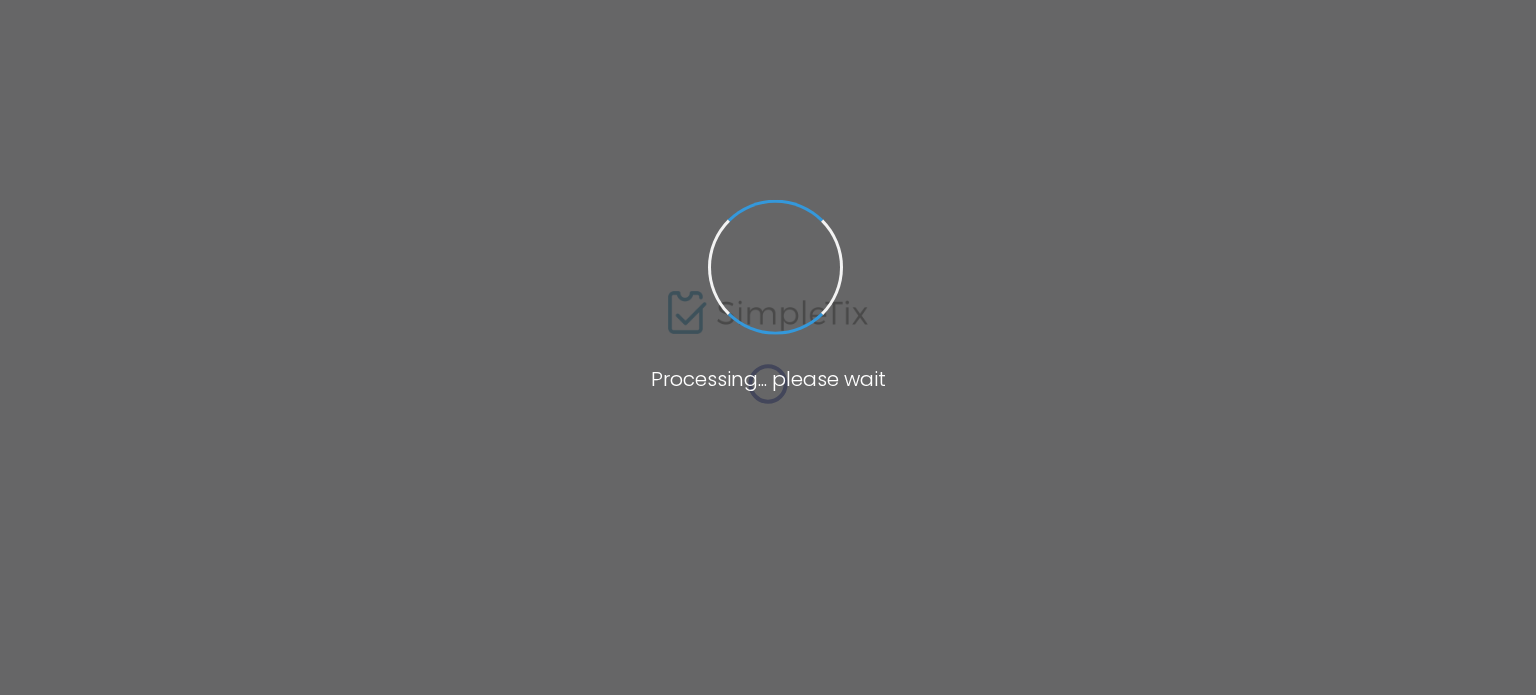 scroll, scrollTop: 0, scrollLeft: 0, axis: both 